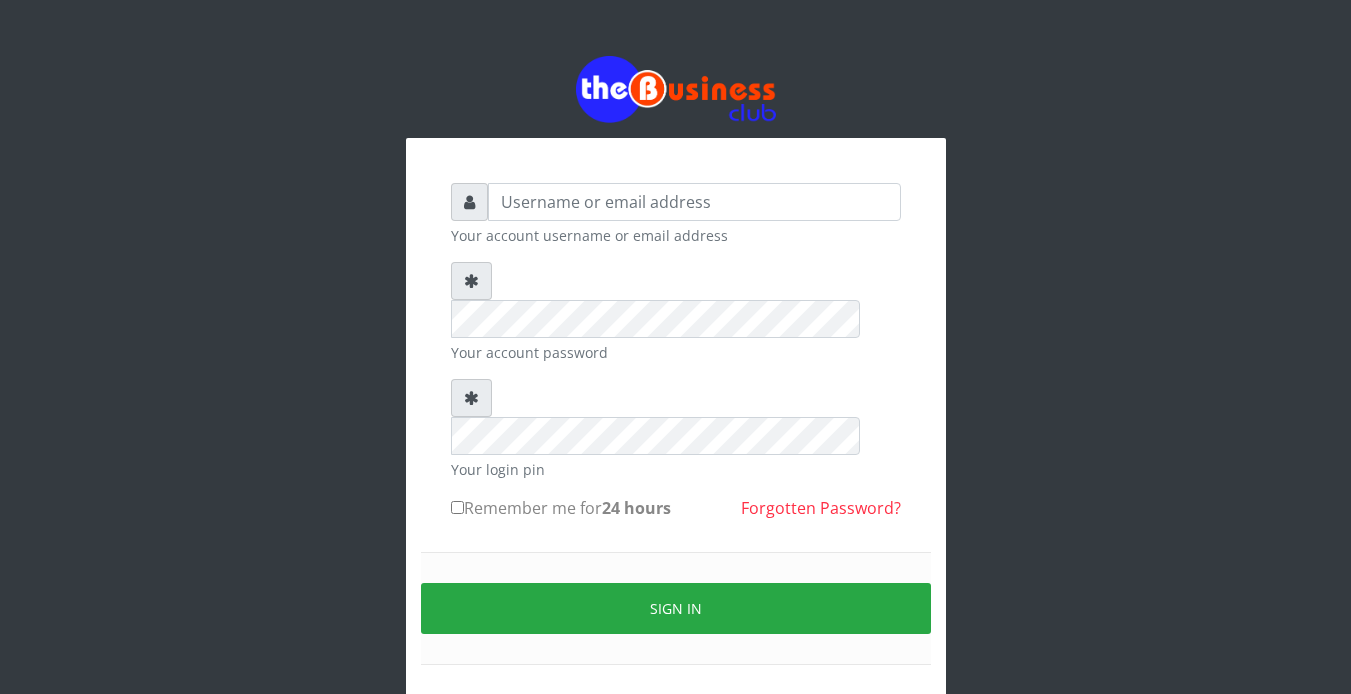 scroll, scrollTop: 0, scrollLeft: 0, axis: both 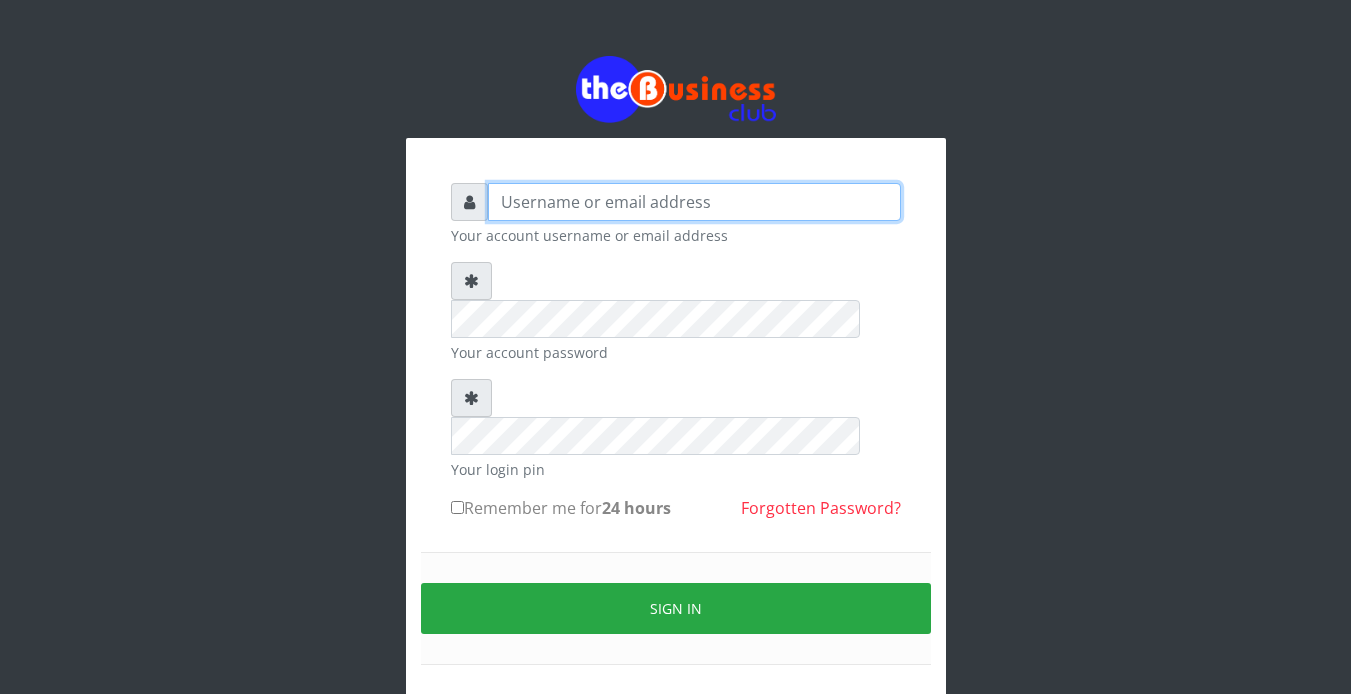 type on "Revgaly" 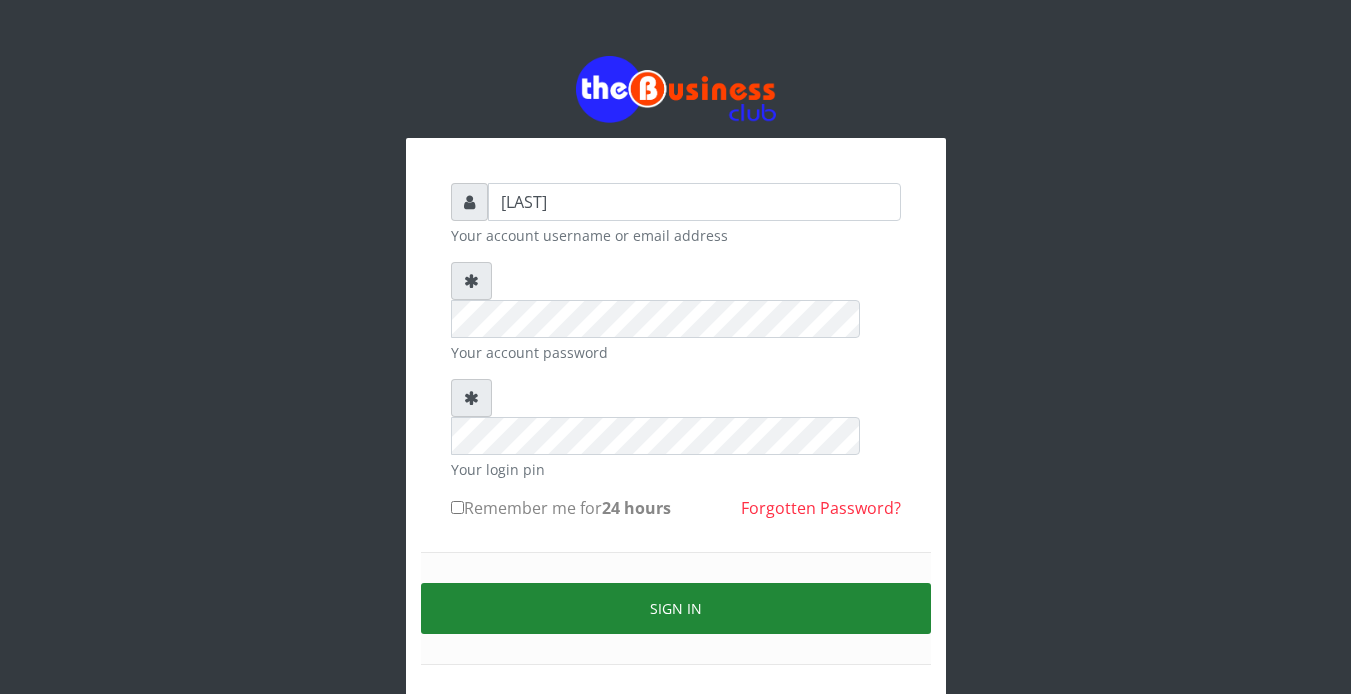 click on "Sign in" at bounding box center (676, 608) 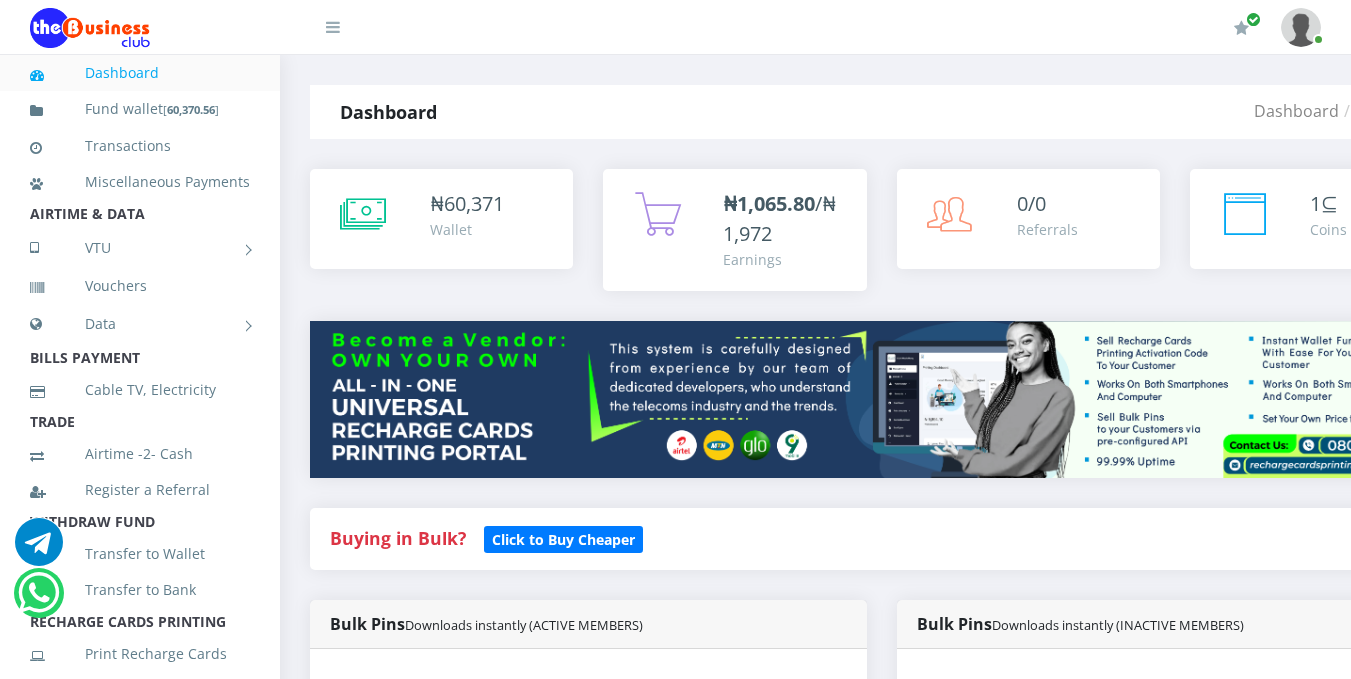 scroll, scrollTop: 0, scrollLeft: 0, axis: both 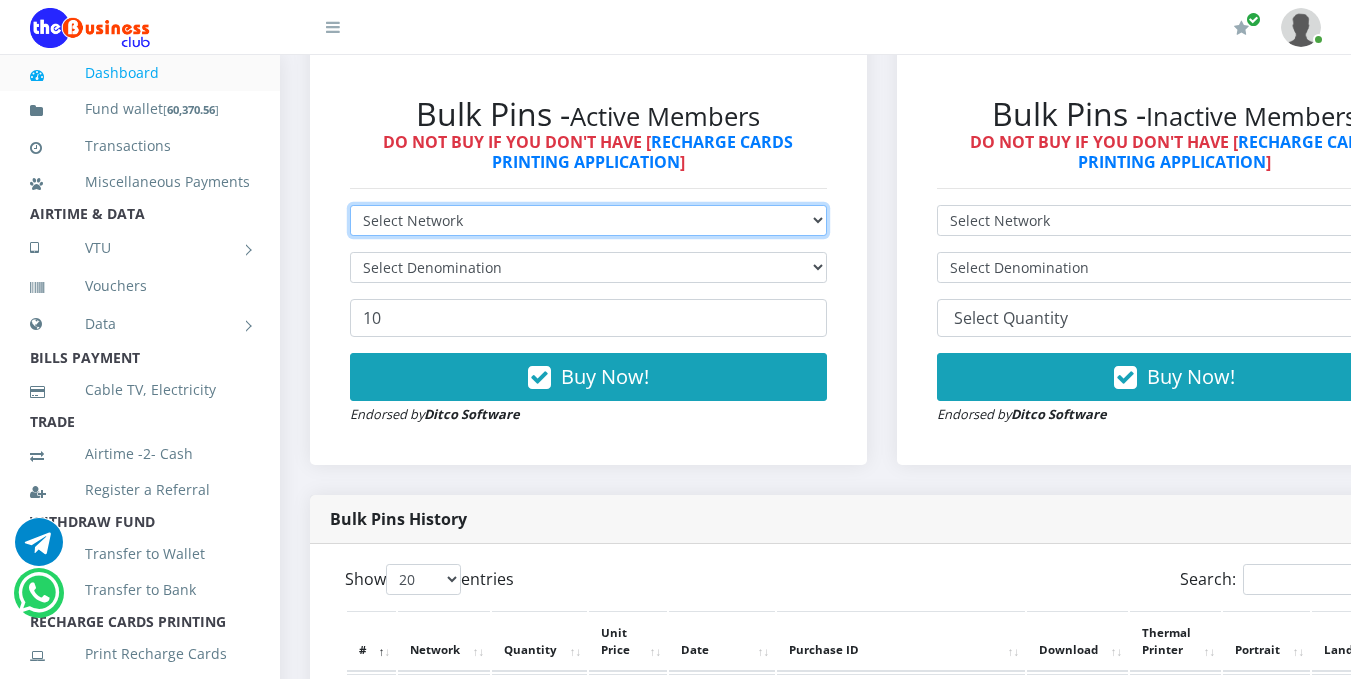 click on "Select Network
MTN
Globacom
9Mobile
Airtel" at bounding box center (588, 220) 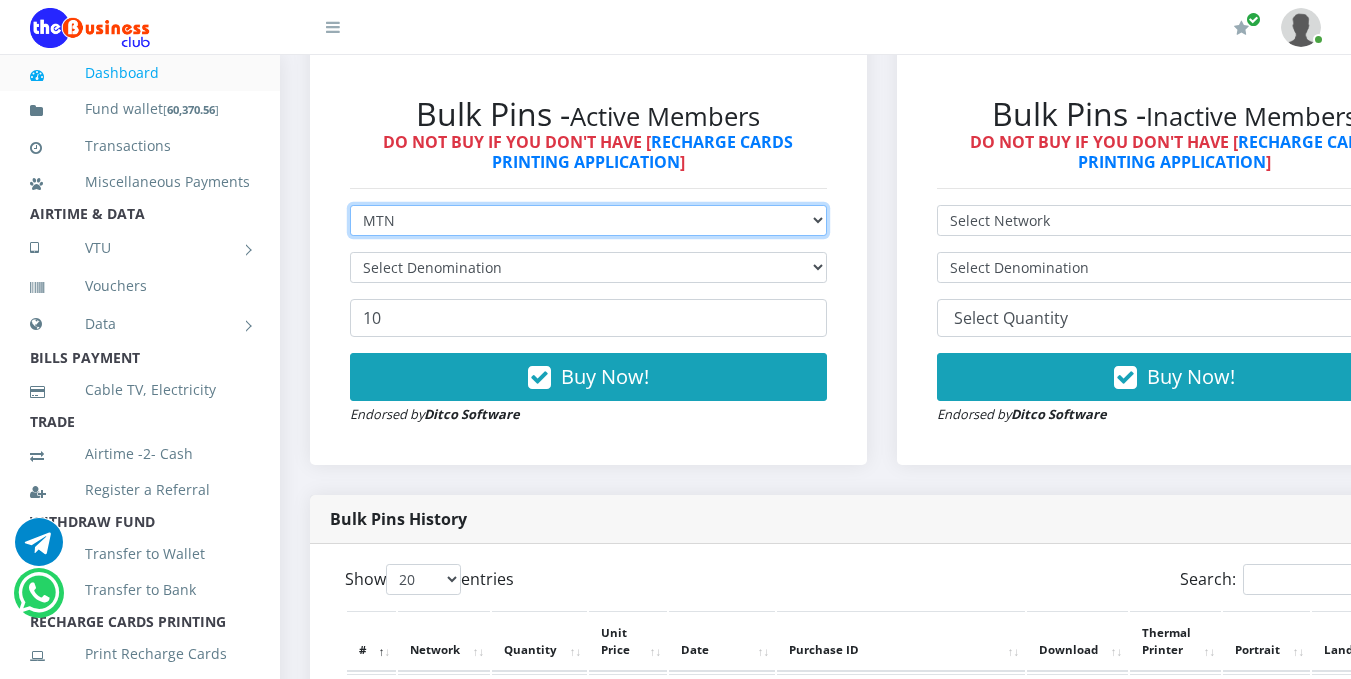 click on "Select Network
MTN
Globacom
9Mobile
Airtel" at bounding box center [588, 220] 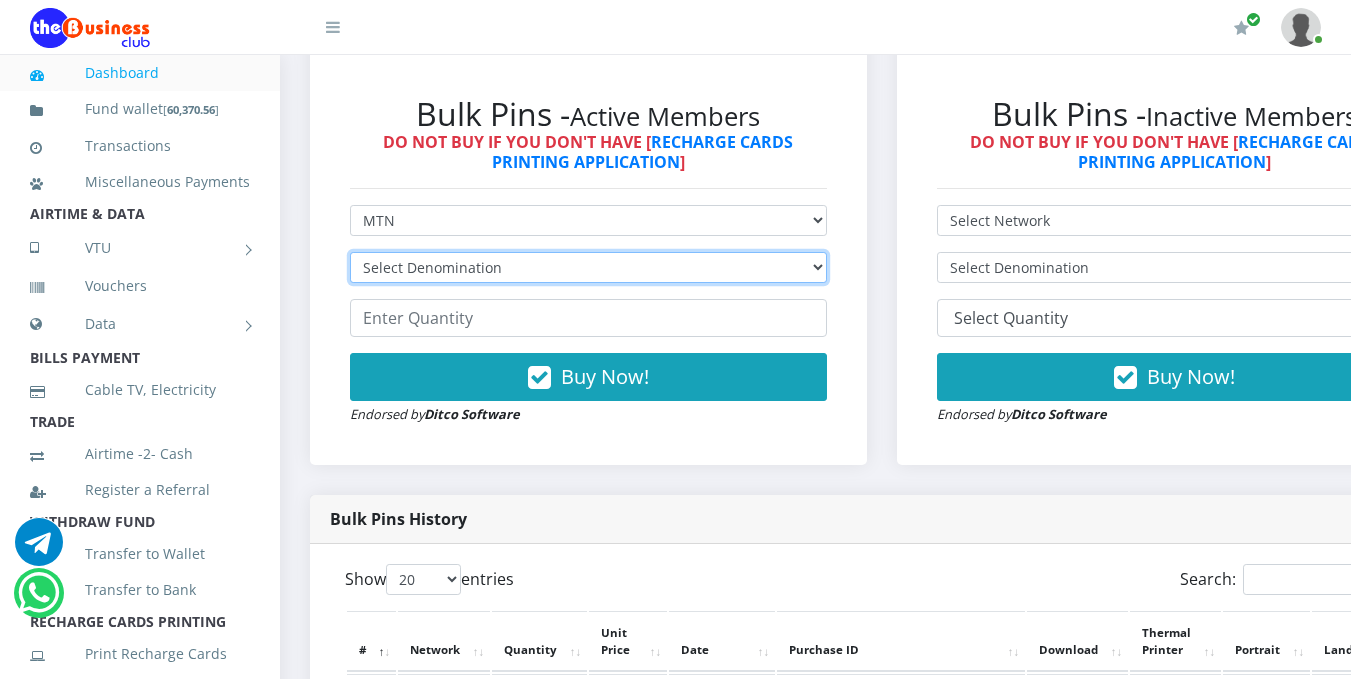 click on "Select Denomination MTN NGN100 - ₦96.99 MTN NGN200 - ₦193.98 MTN NGN400 - ₦387.96 MTN NGN500 - ₦484.95 MTN NGN1000 - ₦969.90 MTN NGN1500 - ₦1,454.85" at bounding box center (588, 267) 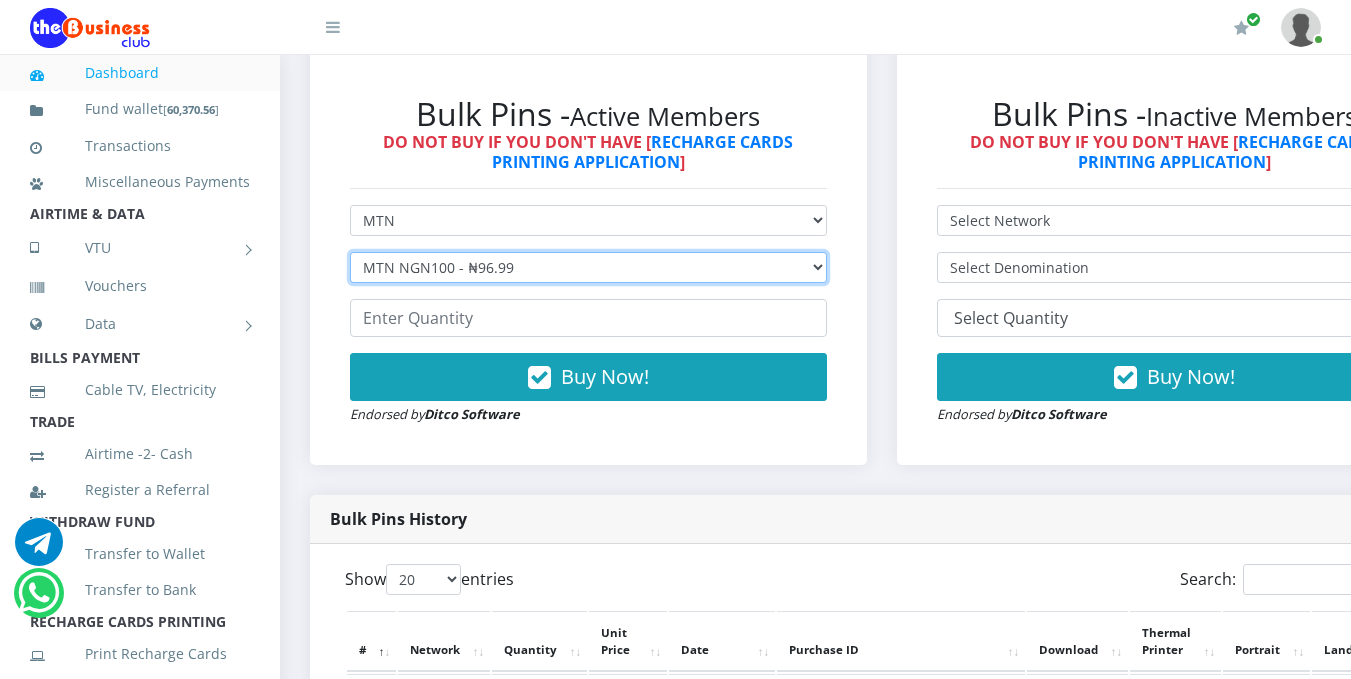click on "Select Denomination MTN NGN100 - ₦96.99 MTN NGN200 - ₦193.98 MTN NGN400 - ₦387.96 MTN NGN500 - ₦484.95 MTN NGN1000 - ₦969.90 MTN NGN1500 - ₦1,454.85" at bounding box center [588, 267] 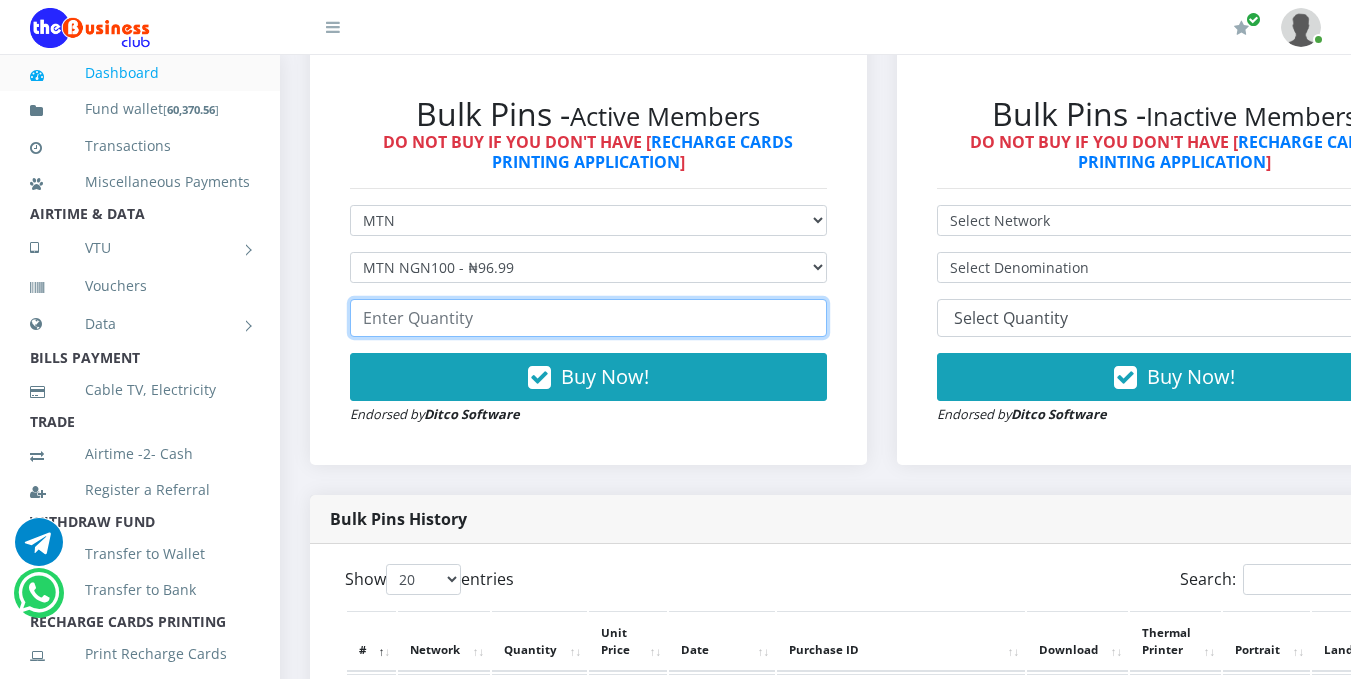 click at bounding box center (588, 318) 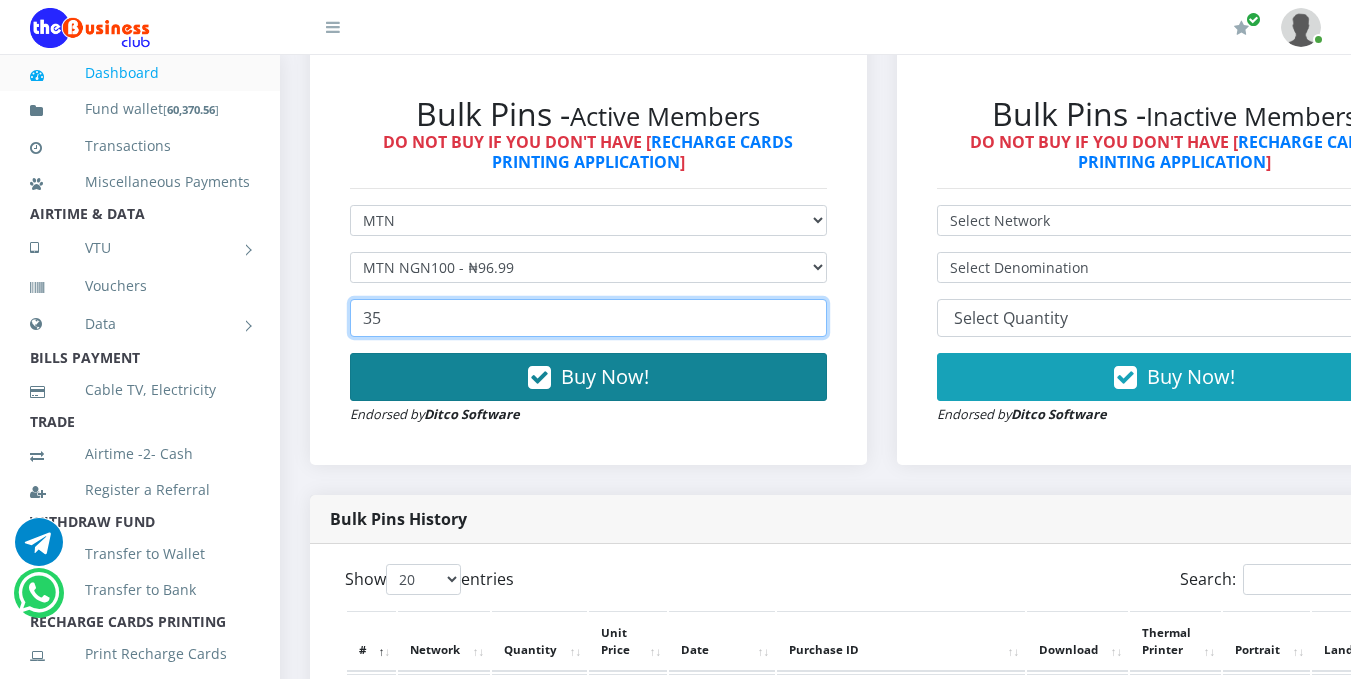 type on "35" 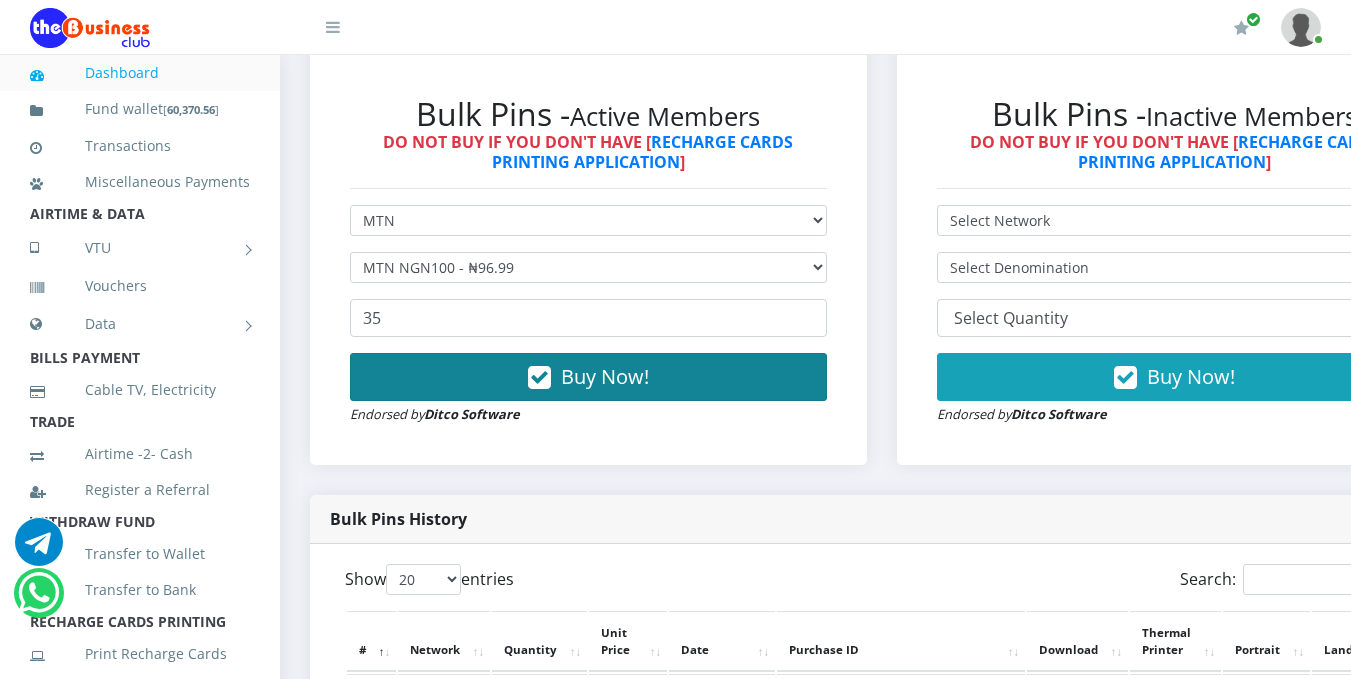click on "Buy Now!" at bounding box center [605, 376] 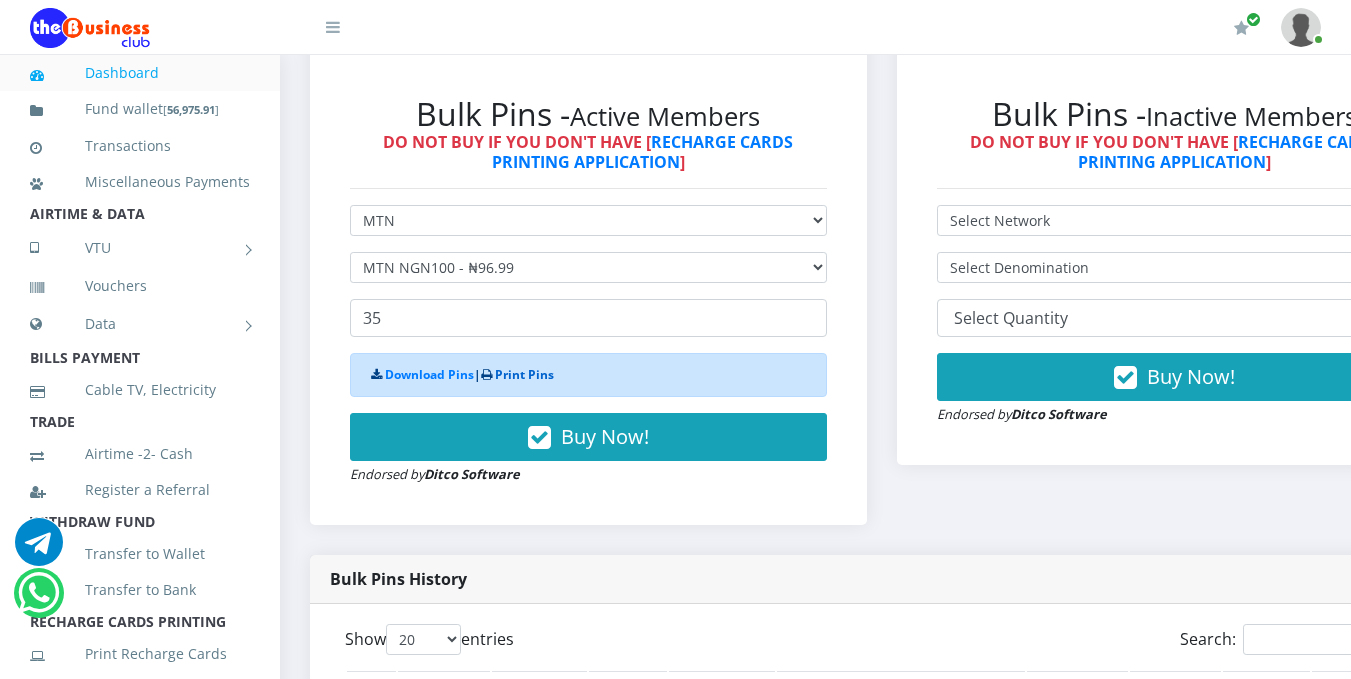 click on "Print Pins" at bounding box center [524, 374] 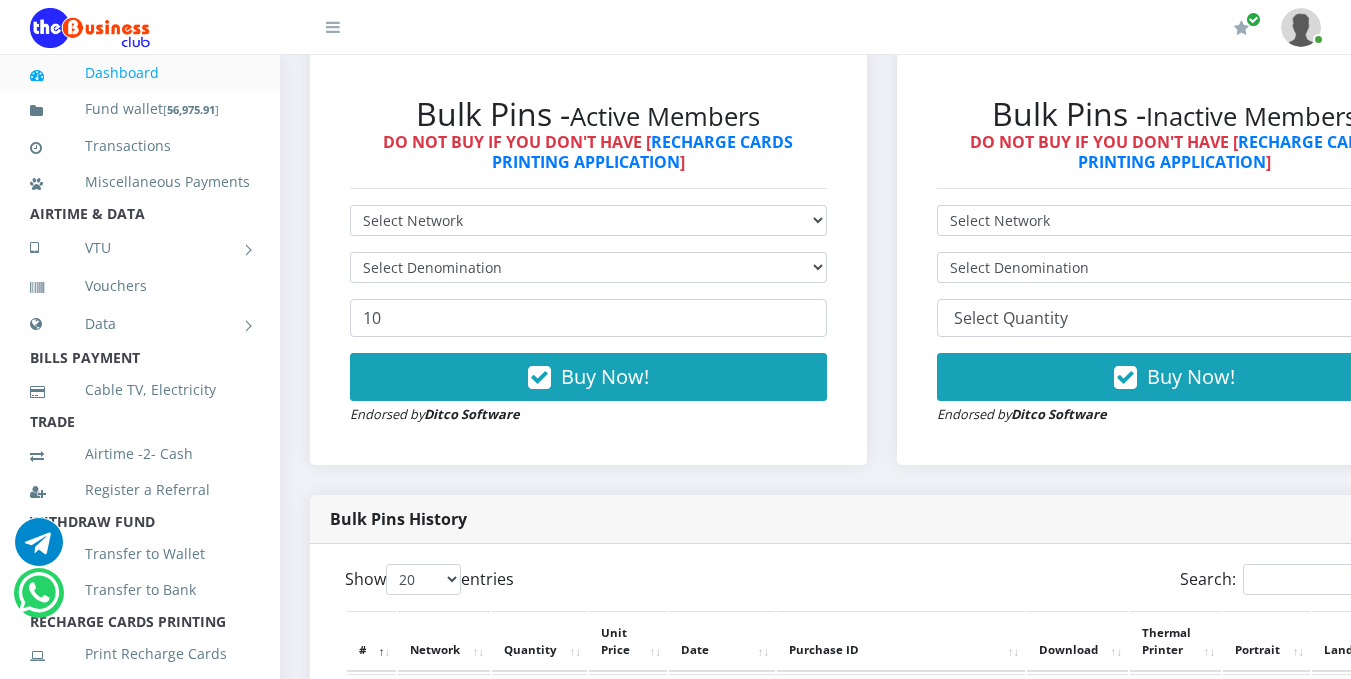 scroll, scrollTop: 0, scrollLeft: 0, axis: both 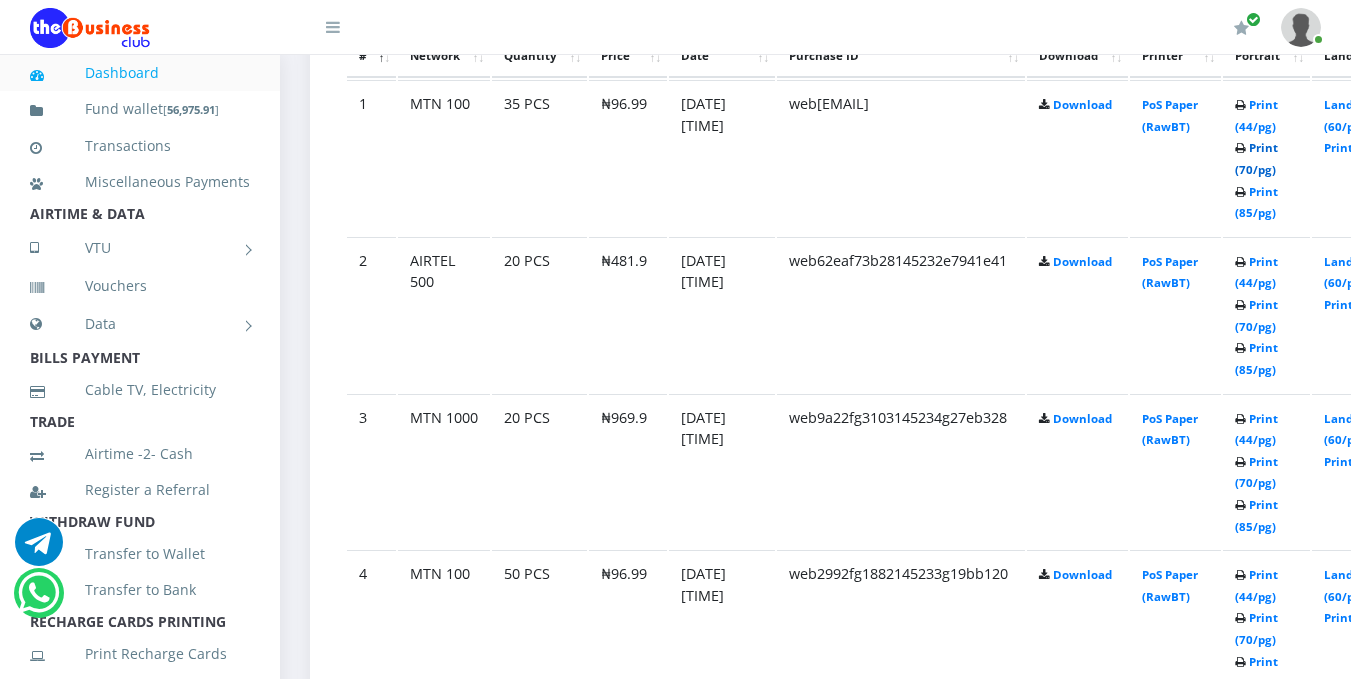 click on "Print (70/pg)" at bounding box center (1256, 158) 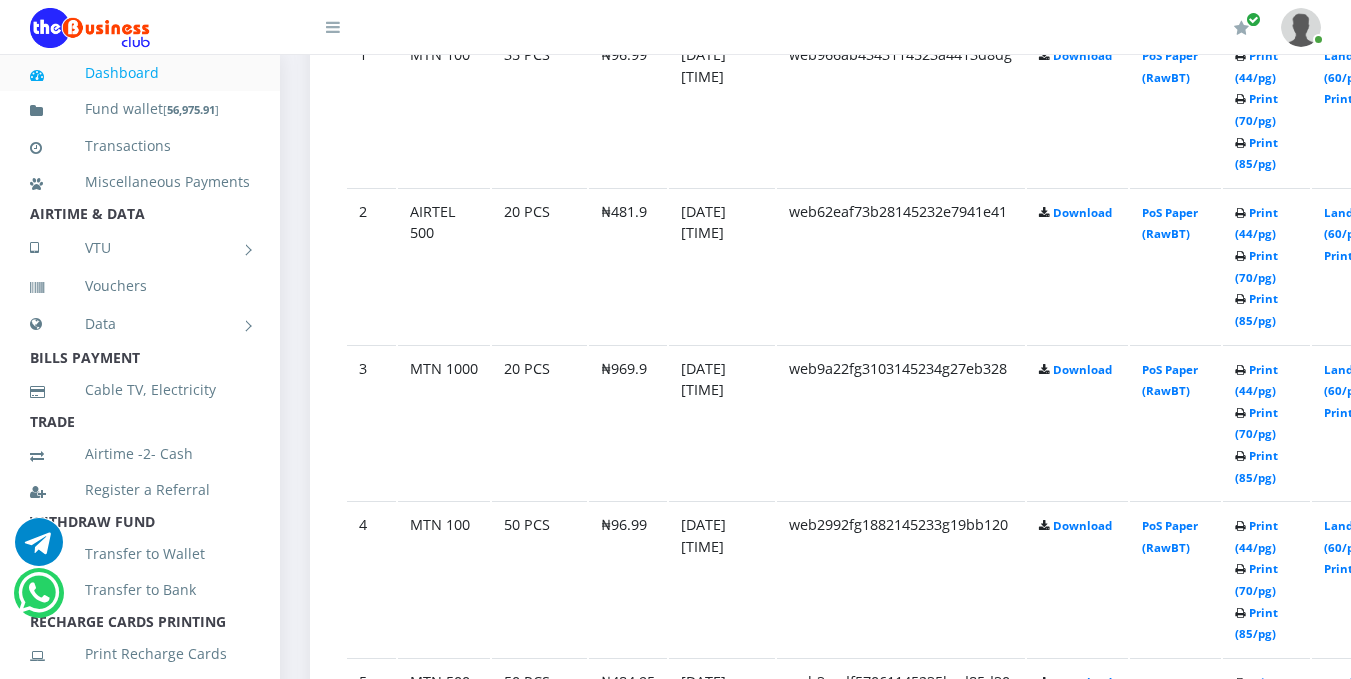scroll, scrollTop: 1188, scrollLeft: 0, axis: vertical 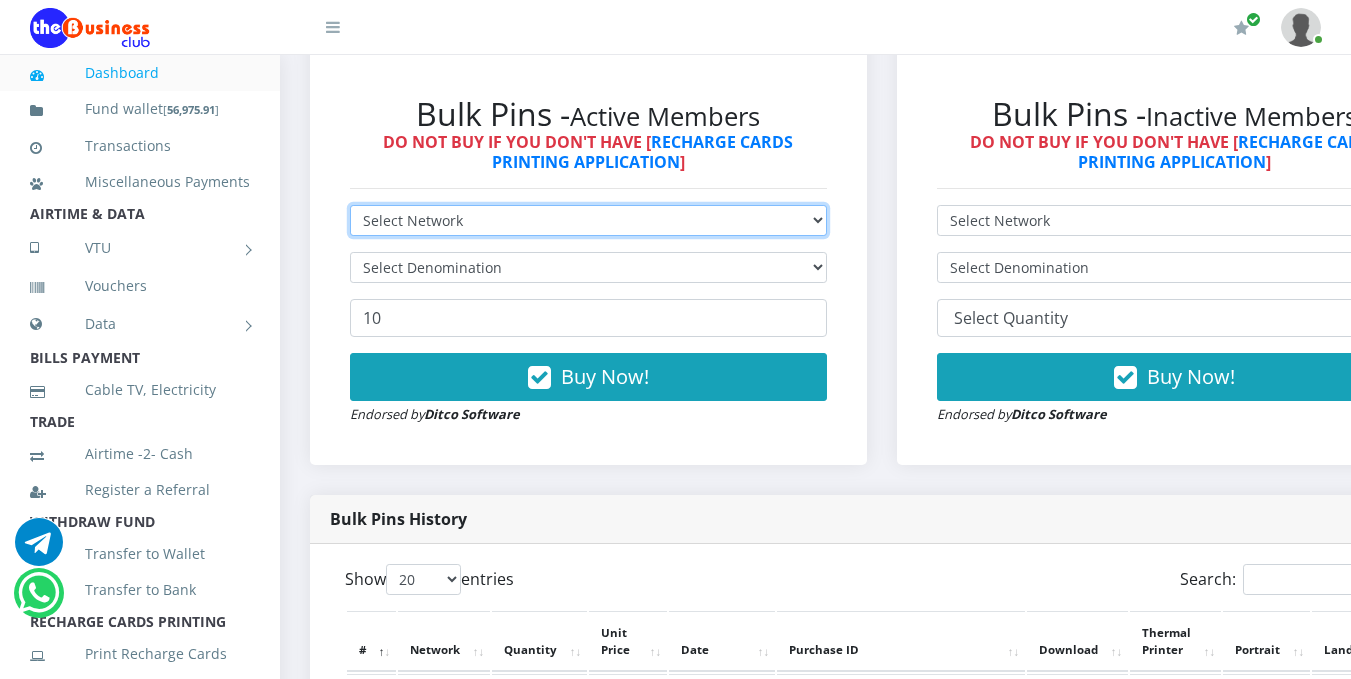 click on "Select Network
MTN
Globacom
9Mobile
Airtel" at bounding box center (588, 220) 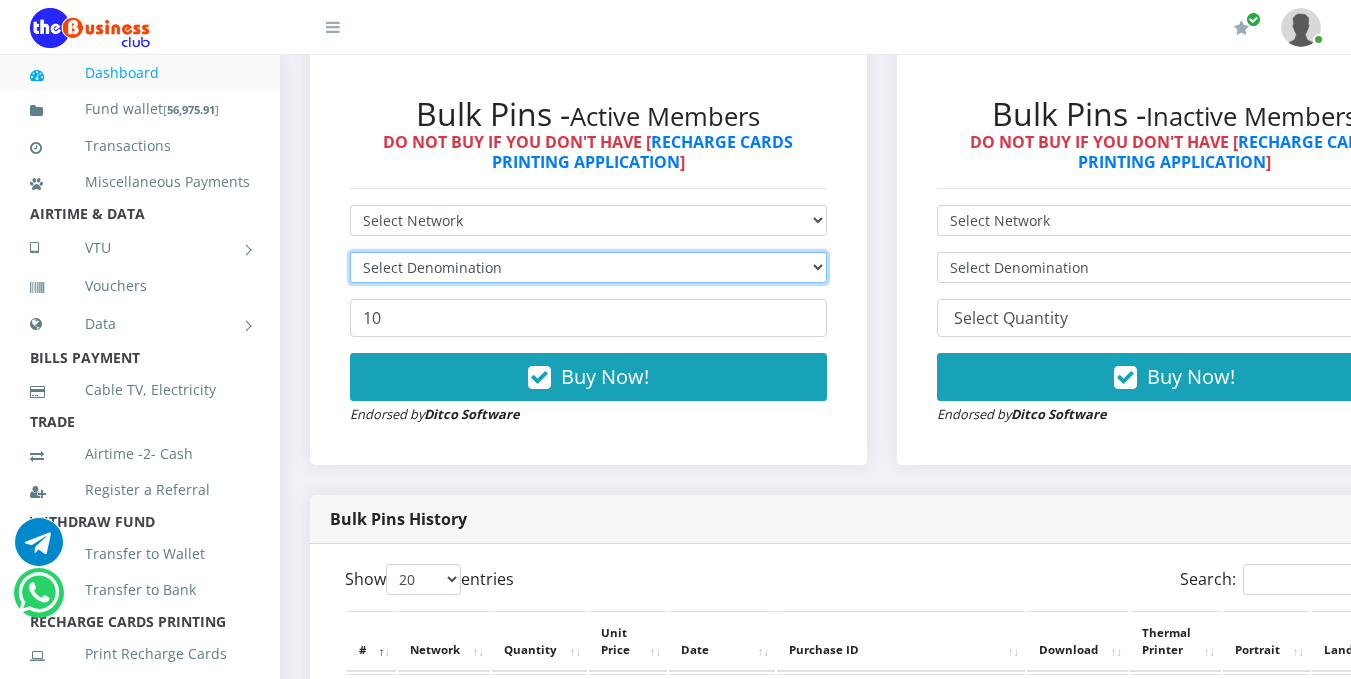 click on "Select Denomination" at bounding box center (588, 267) 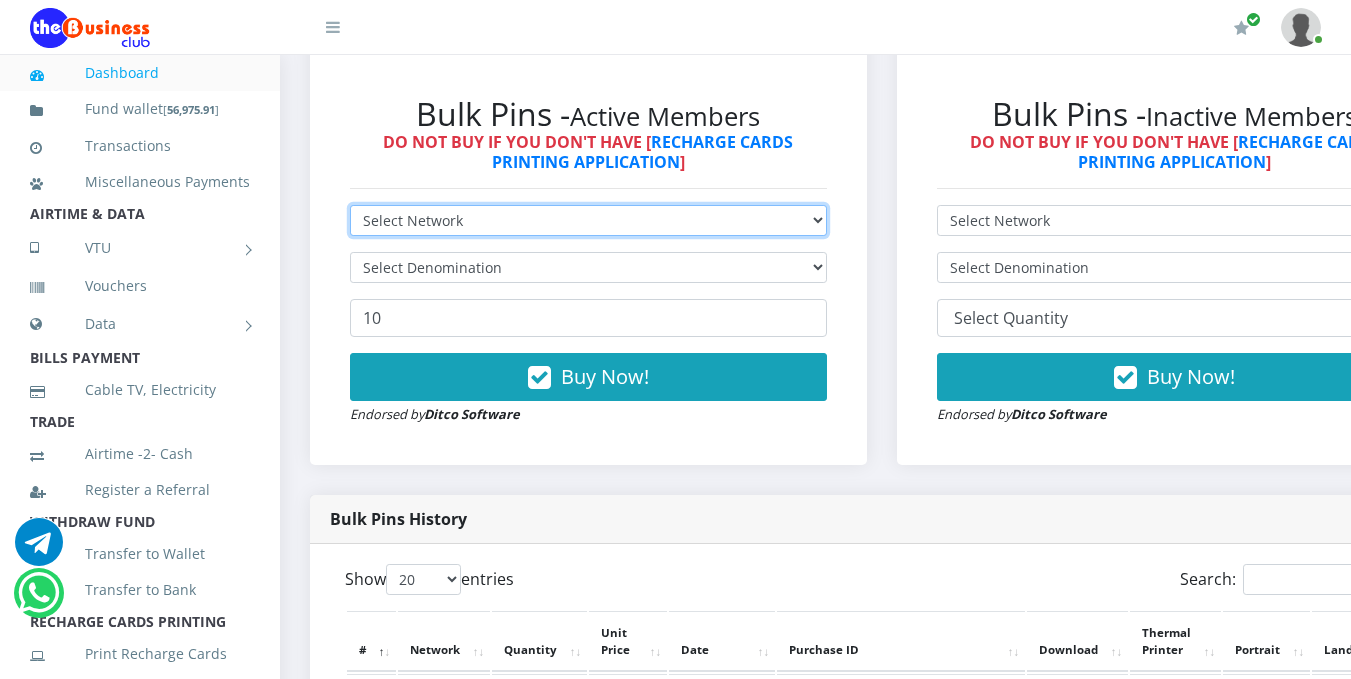 click on "Select Network
MTN
Globacom
9Mobile
Airtel" at bounding box center (588, 220) 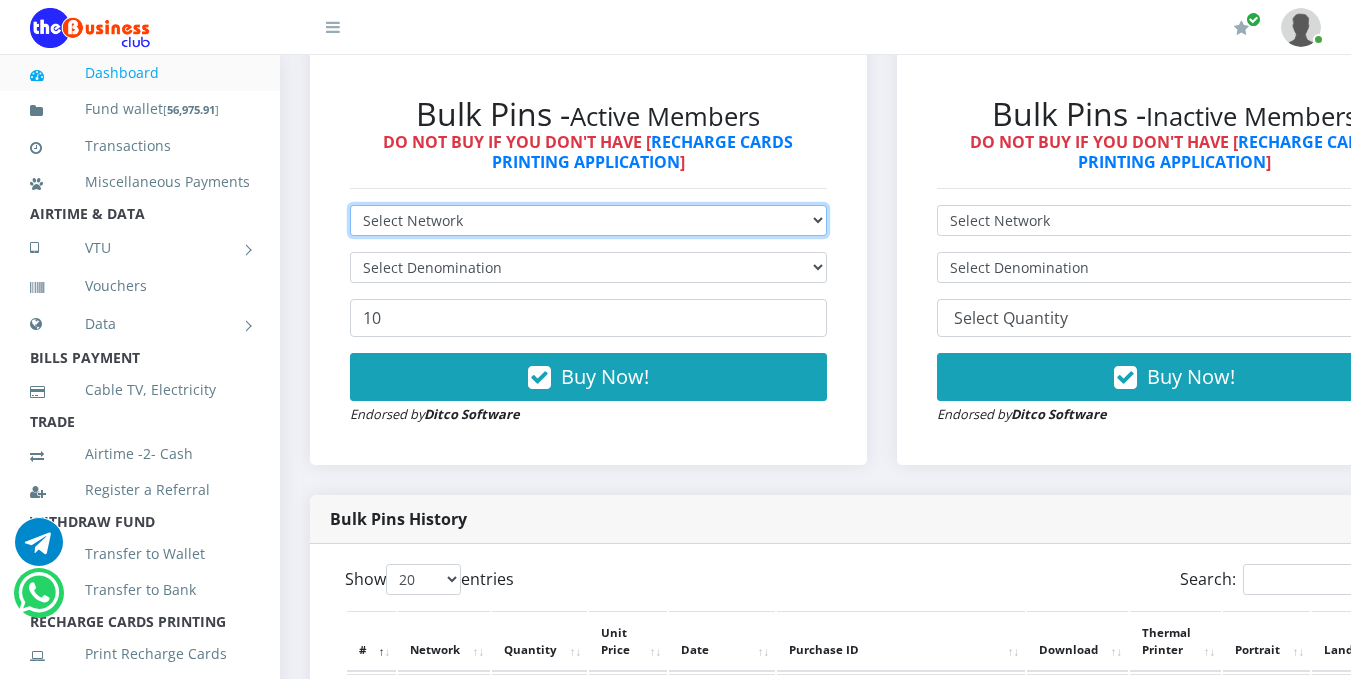 select on "Airtel" 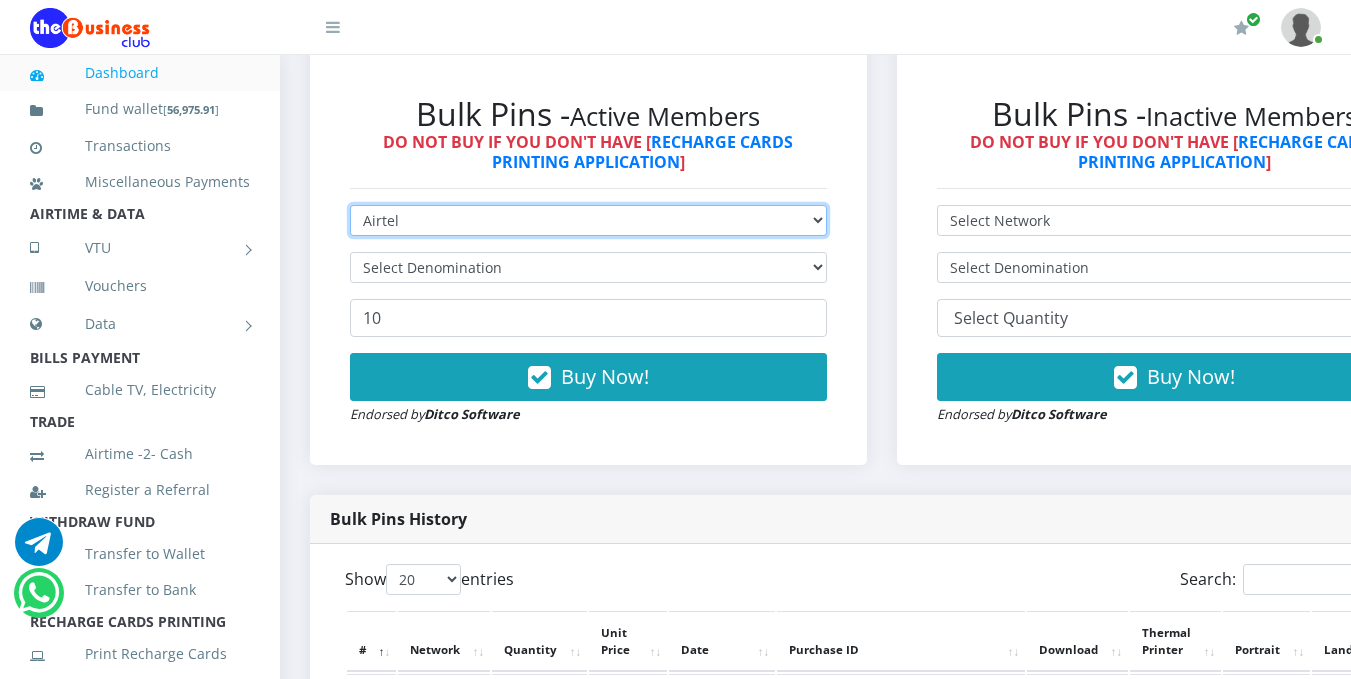click on "Select Network
MTN
Globacom
9Mobile
Airtel" at bounding box center (588, 220) 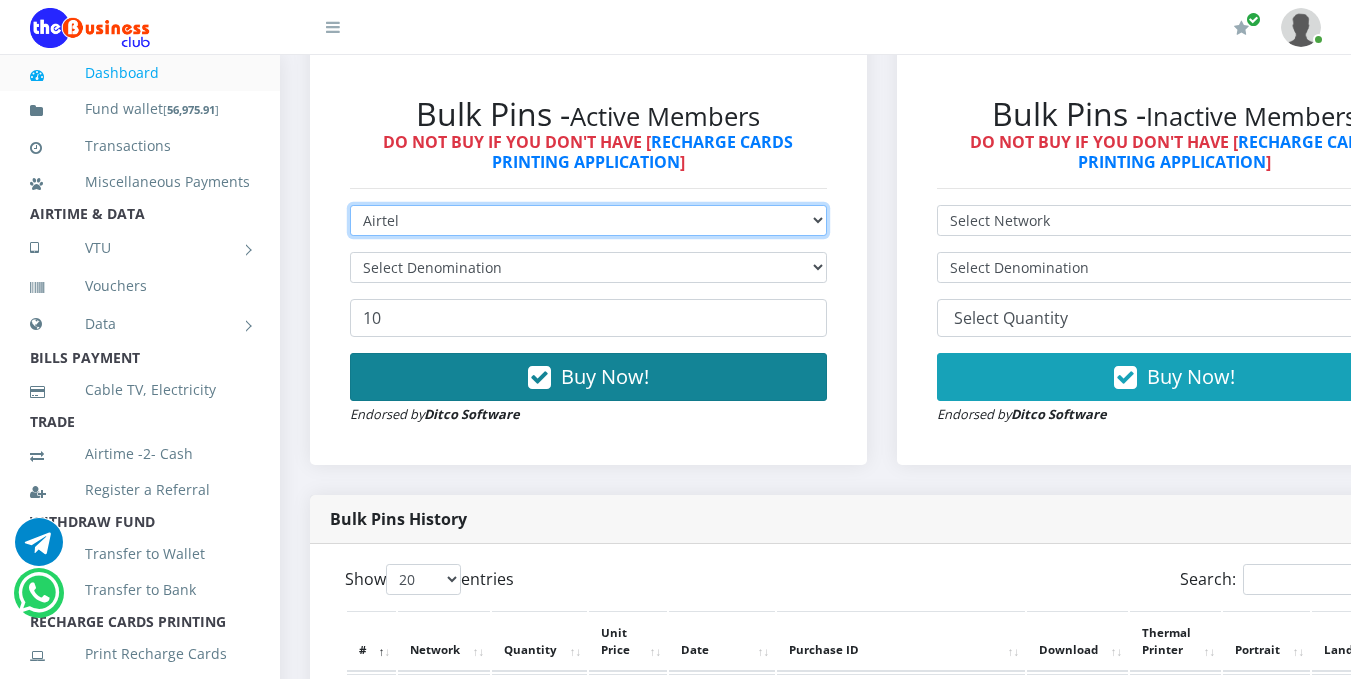 type 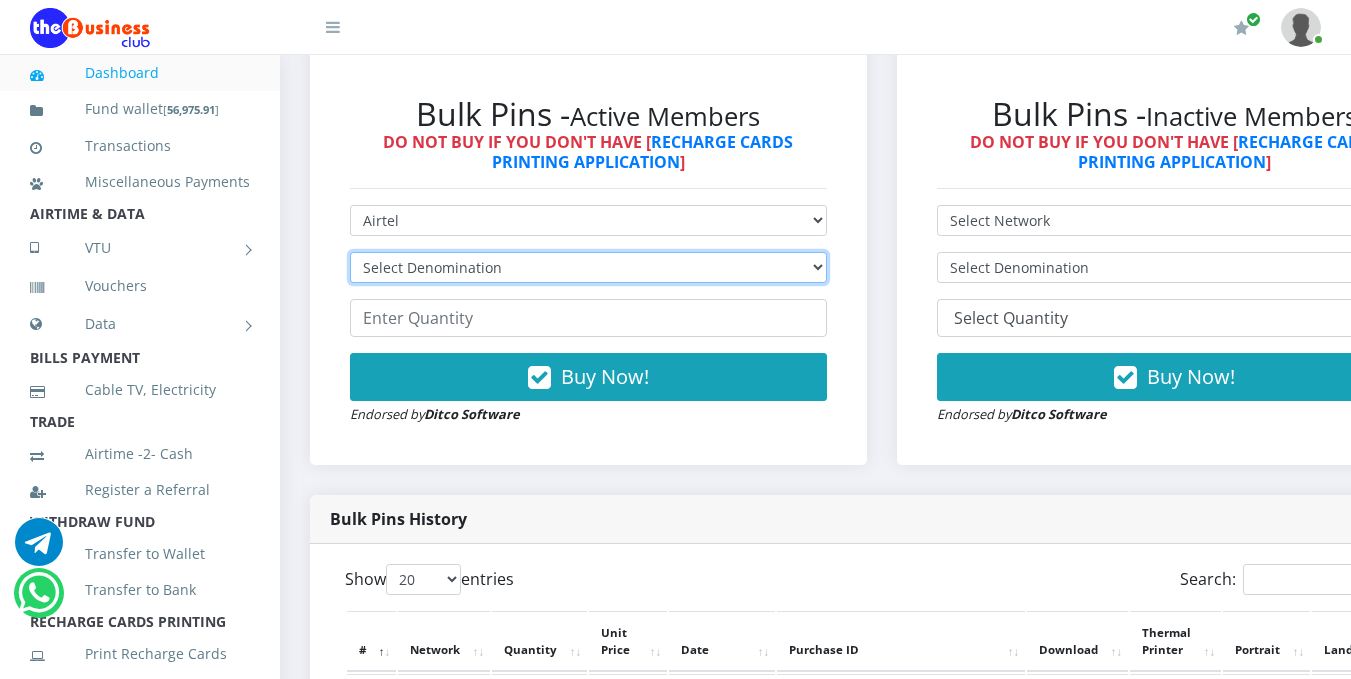 click on "Select Denomination Airtel NGN100 - ₦96.38 Airtel NGN200 - ₦192.76 Airtel NGN500 - ₦481.90 Airtel NGN1000 - ₦963.80" at bounding box center (588, 267) 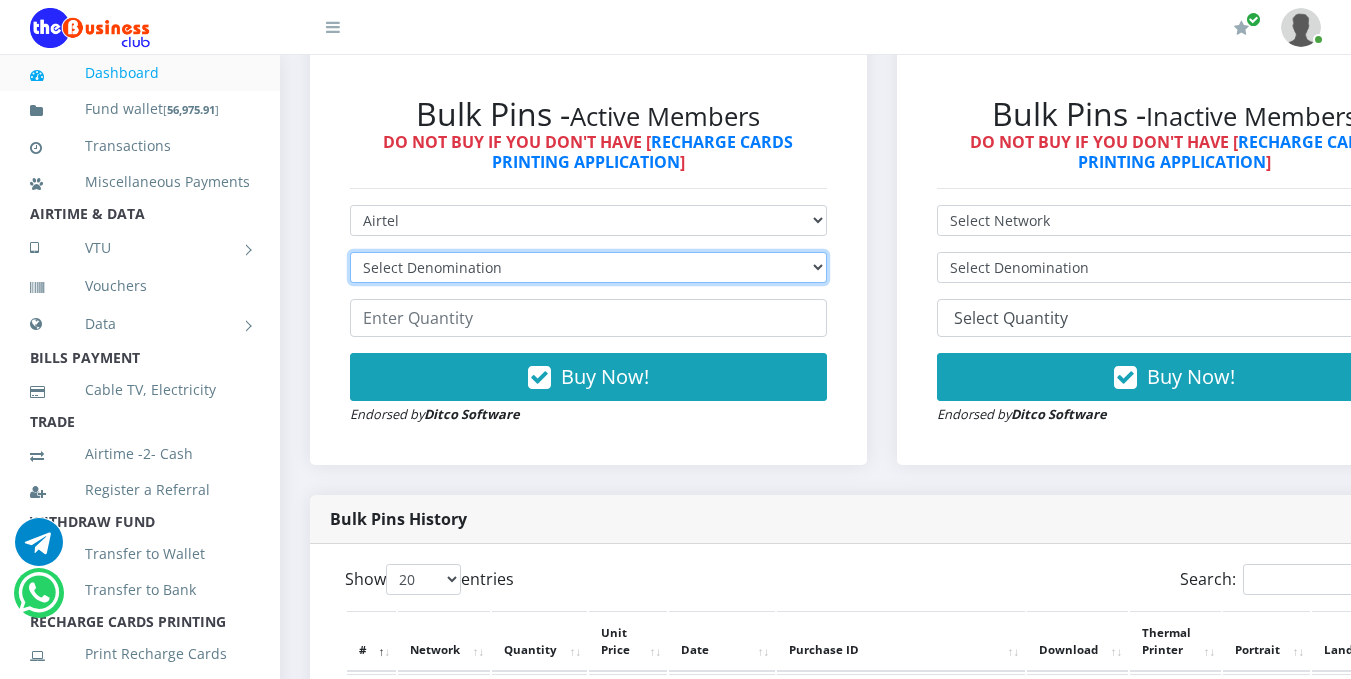 select on "96.38-100" 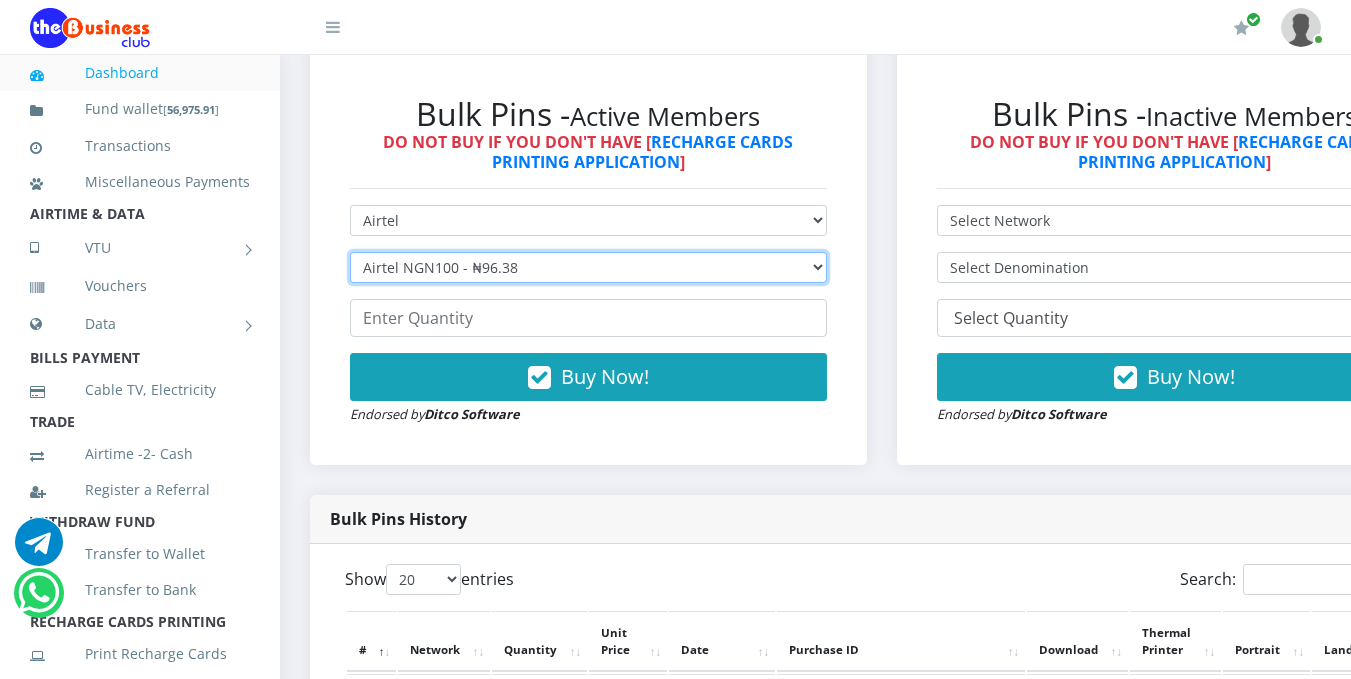 click on "Select Denomination Airtel NGN100 - ₦96.38 Airtel NGN200 - ₦192.76 Airtel NGN500 - ₦481.90 Airtel NGN1000 - ₦963.80" at bounding box center (588, 267) 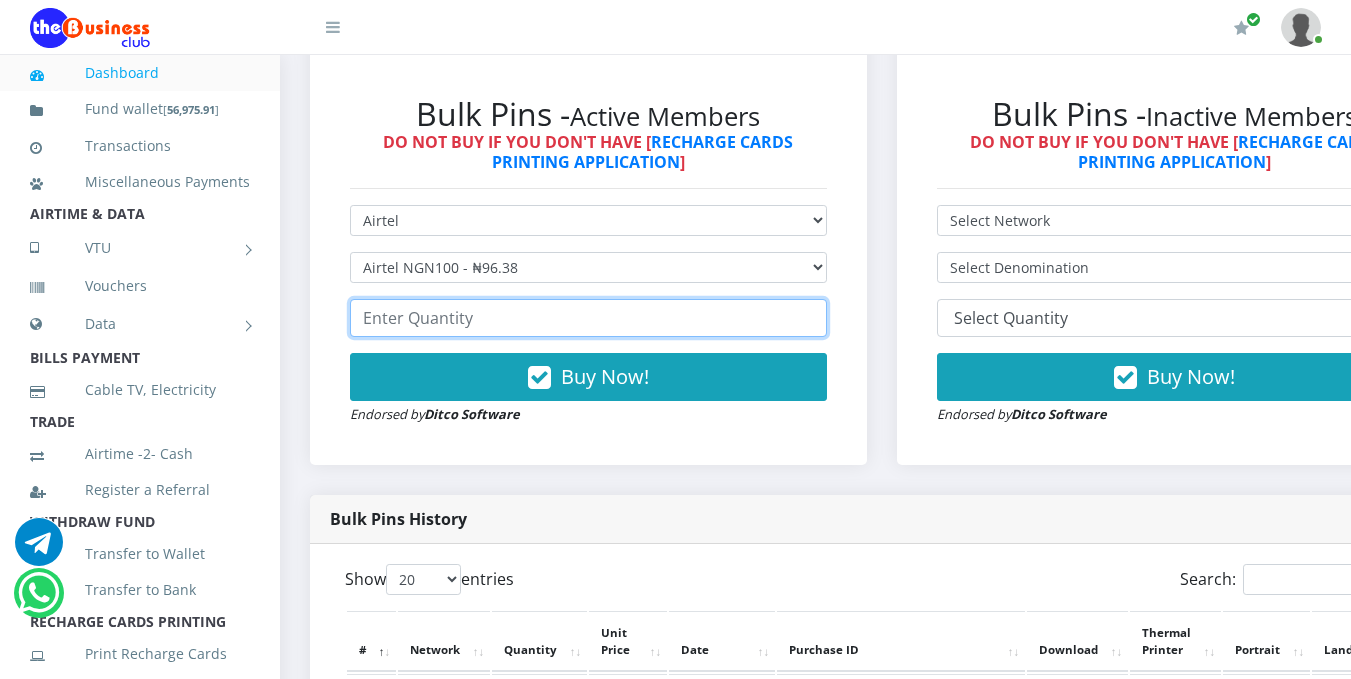 click at bounding box center (588, 318) 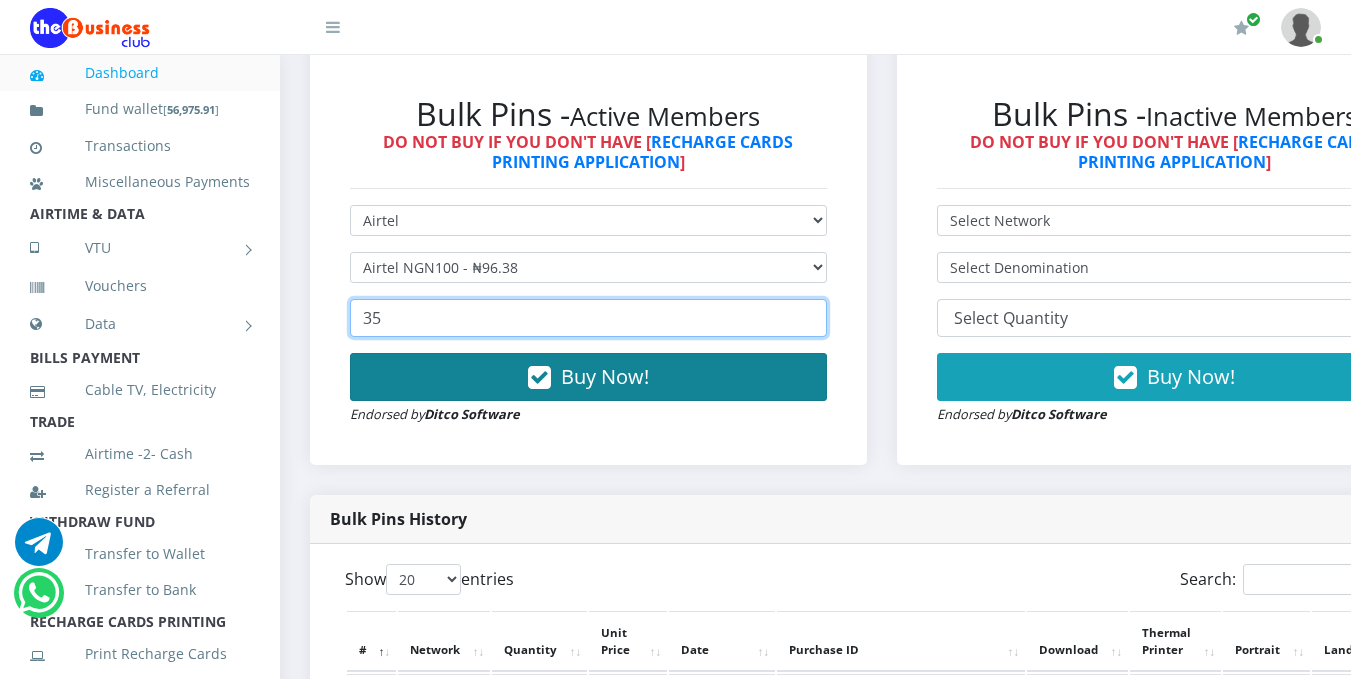 type on "35" 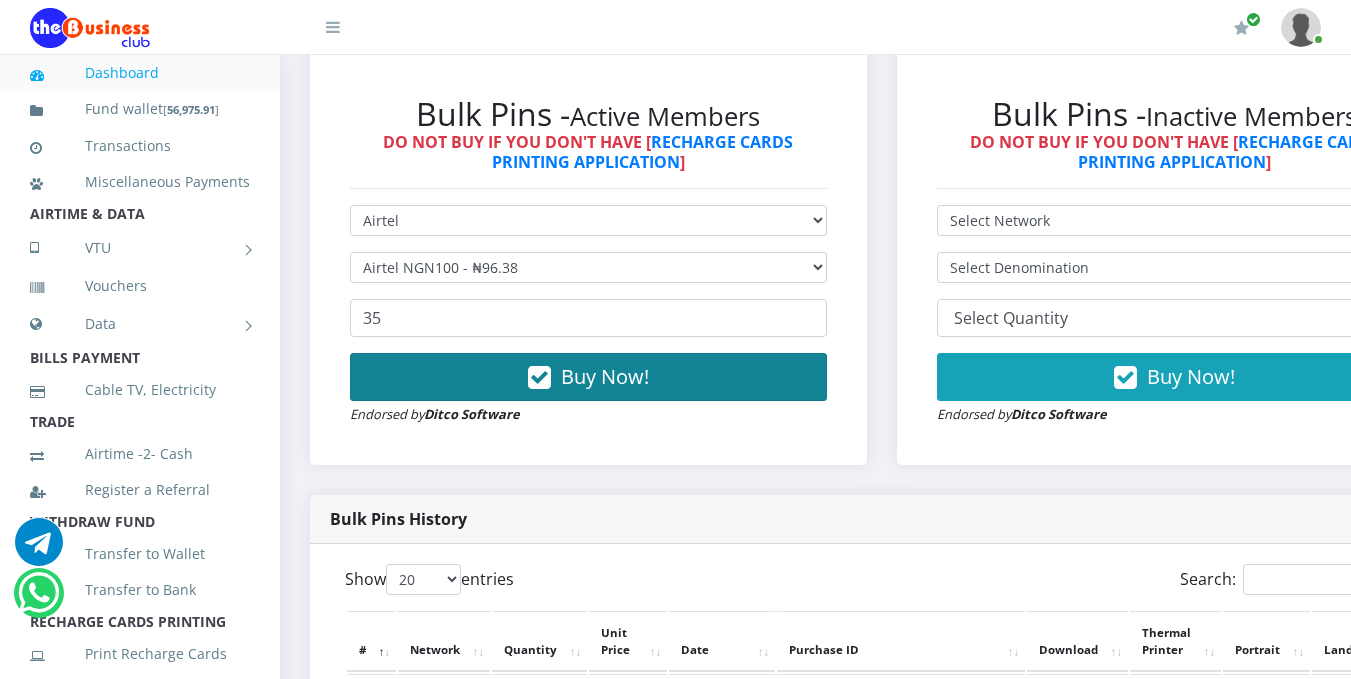 click on "Buy Now!" at bounding box center [605, 376] 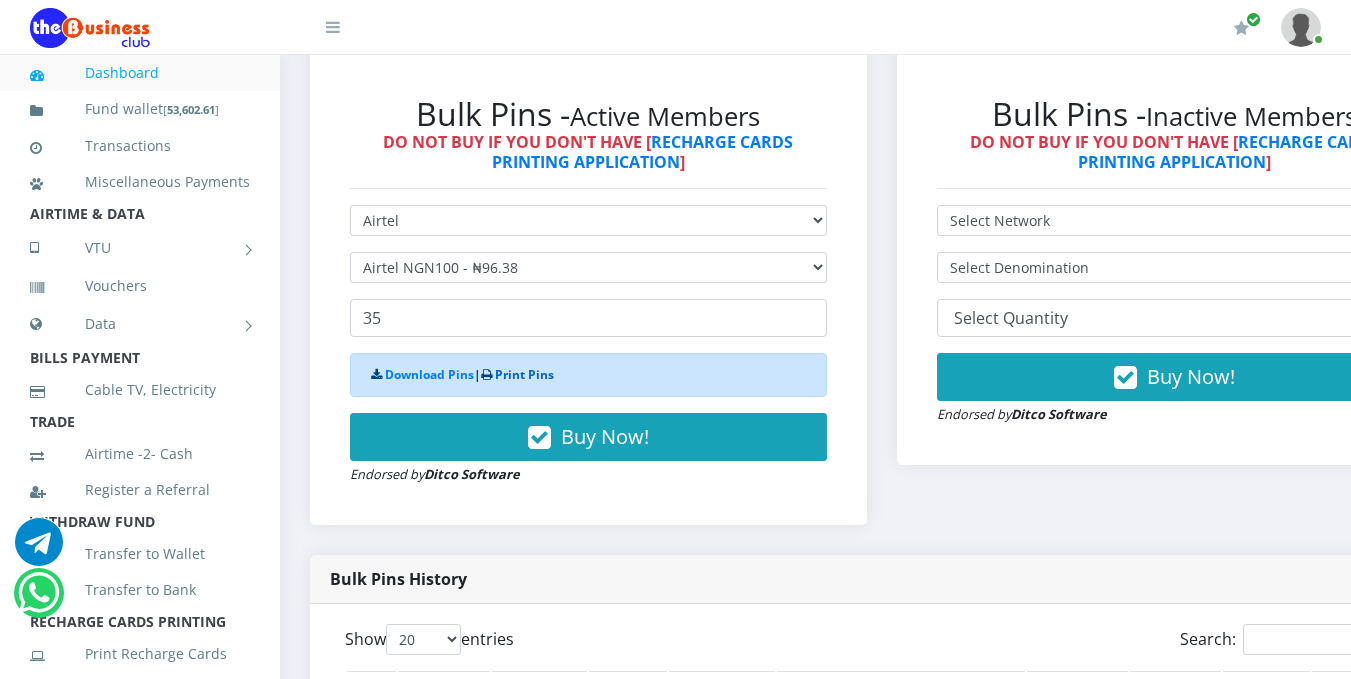 click on "Print Pins" at bounding box center [524, 374] 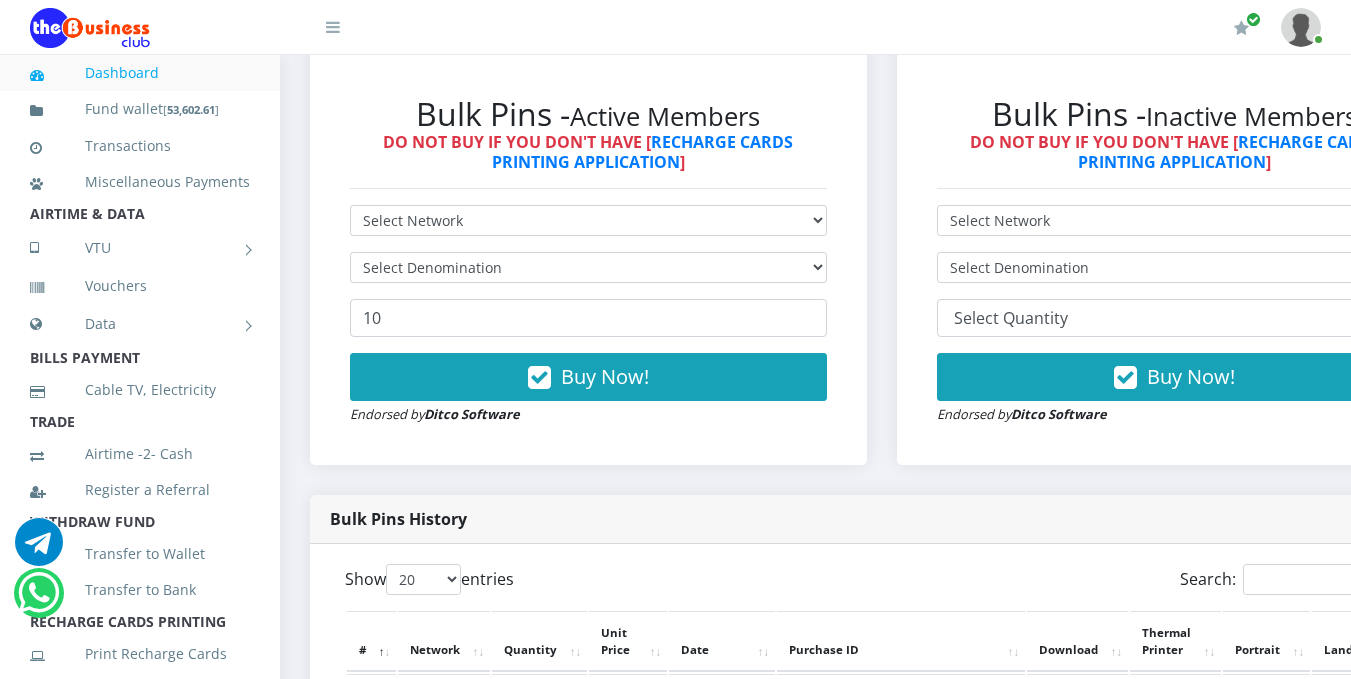 scroll, scrollTop: 594, scrollLeft: 0, axis: vertical 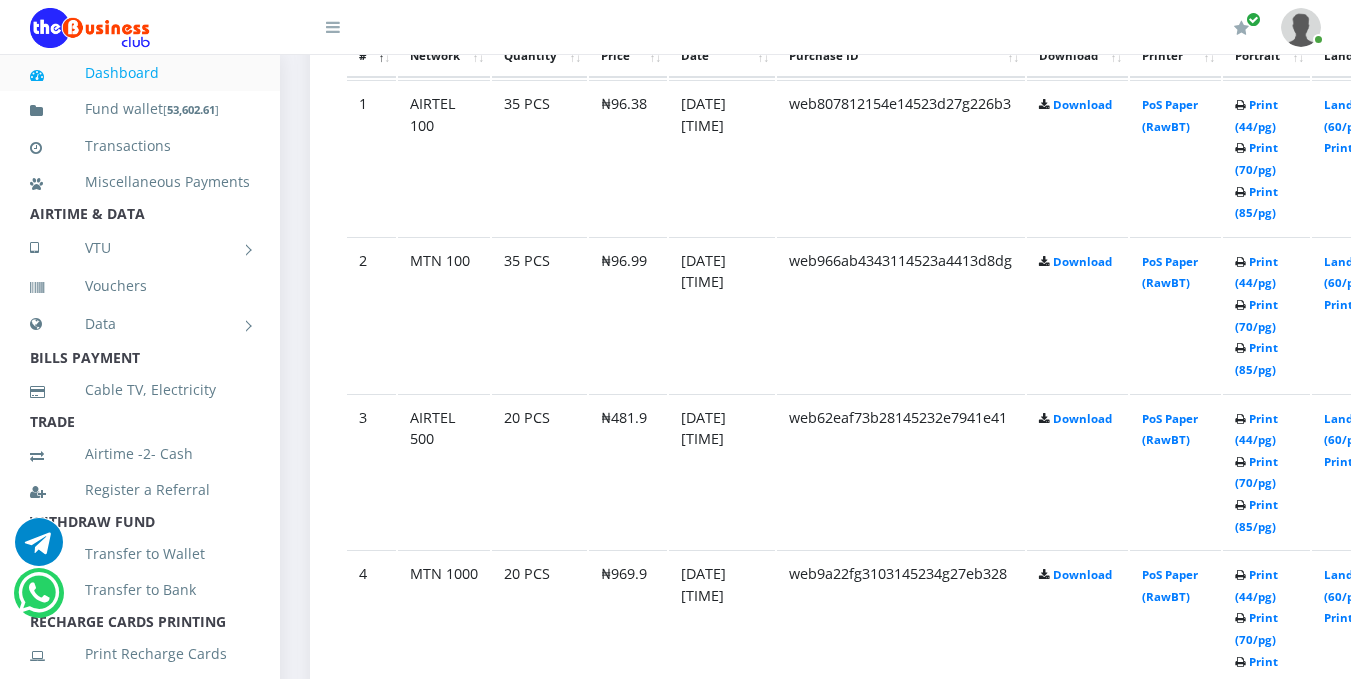 click on "Print (44/pg)   Print (70/pg)   Print (85/pg)" at bounding box center [1266, 157] 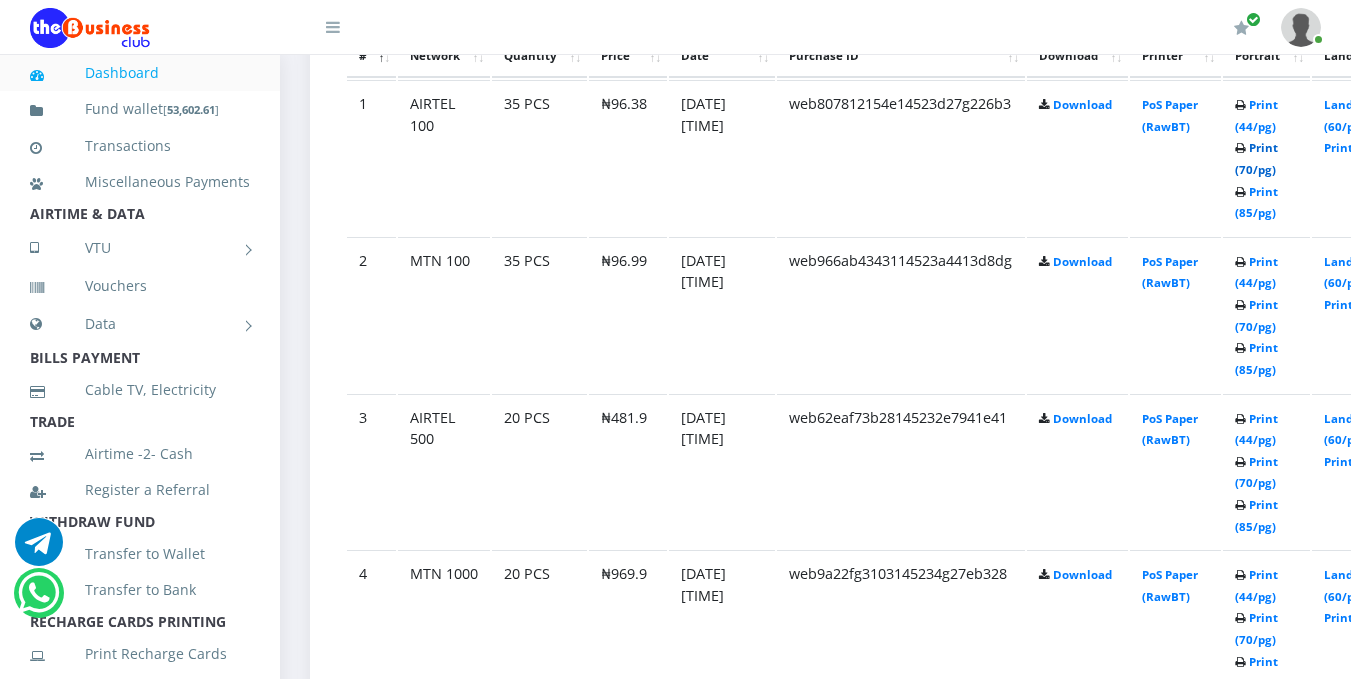 click on "Print (70/pg)" at bounding box center [1256, 158] 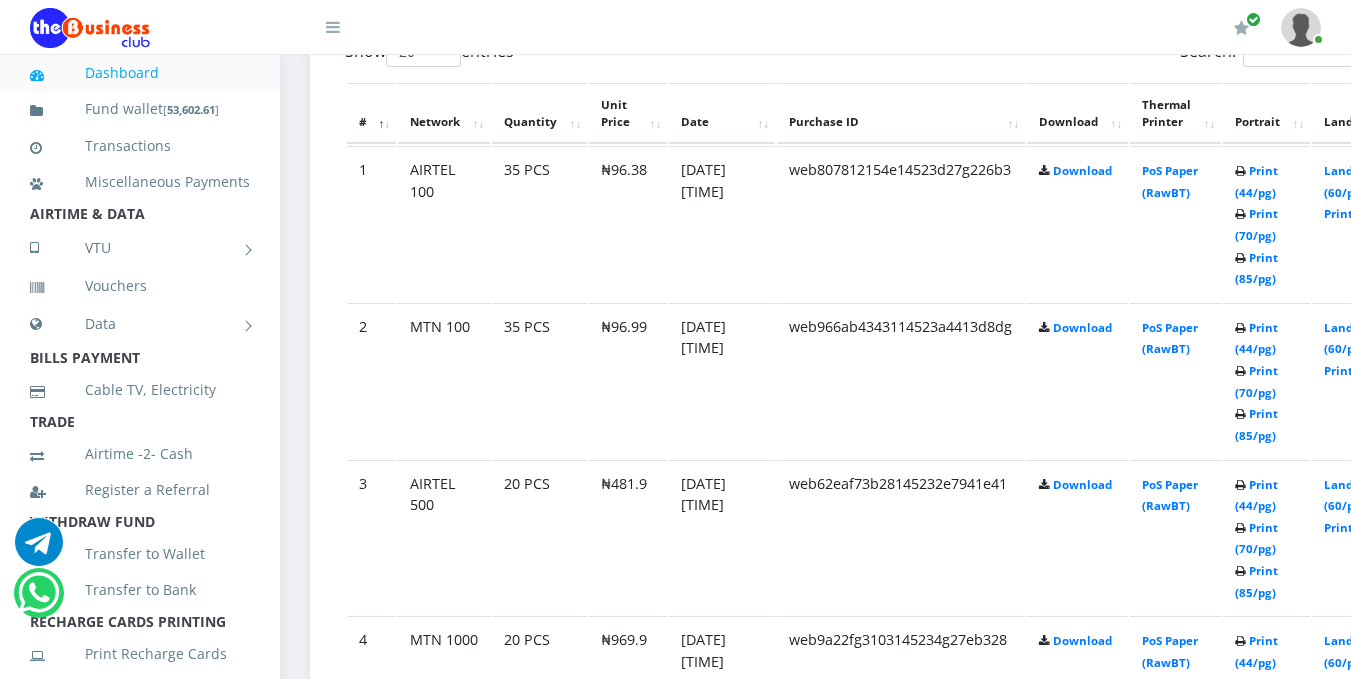 scroll, scrollTop: 1188, scrollLeft: 0, axis: vertical 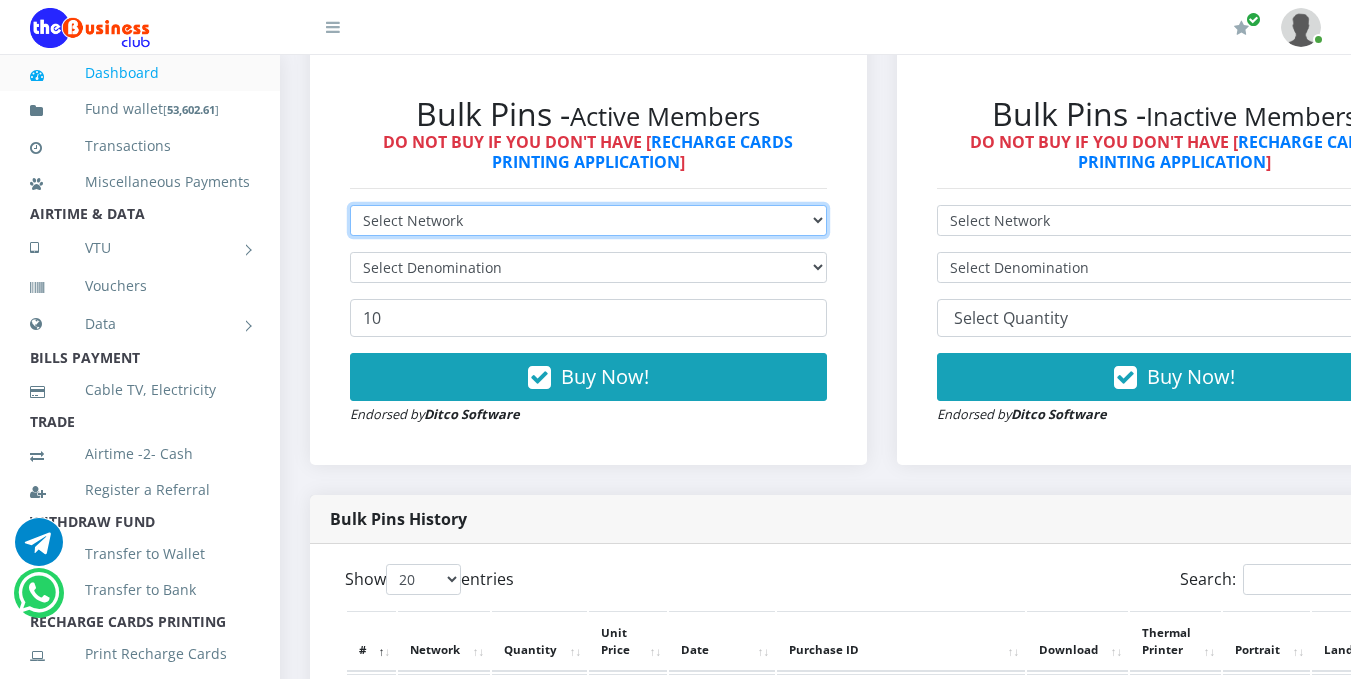 click on "Select Network
MTN
Globacom
9Mobile
Airtel" at bounding box center (588, 220) 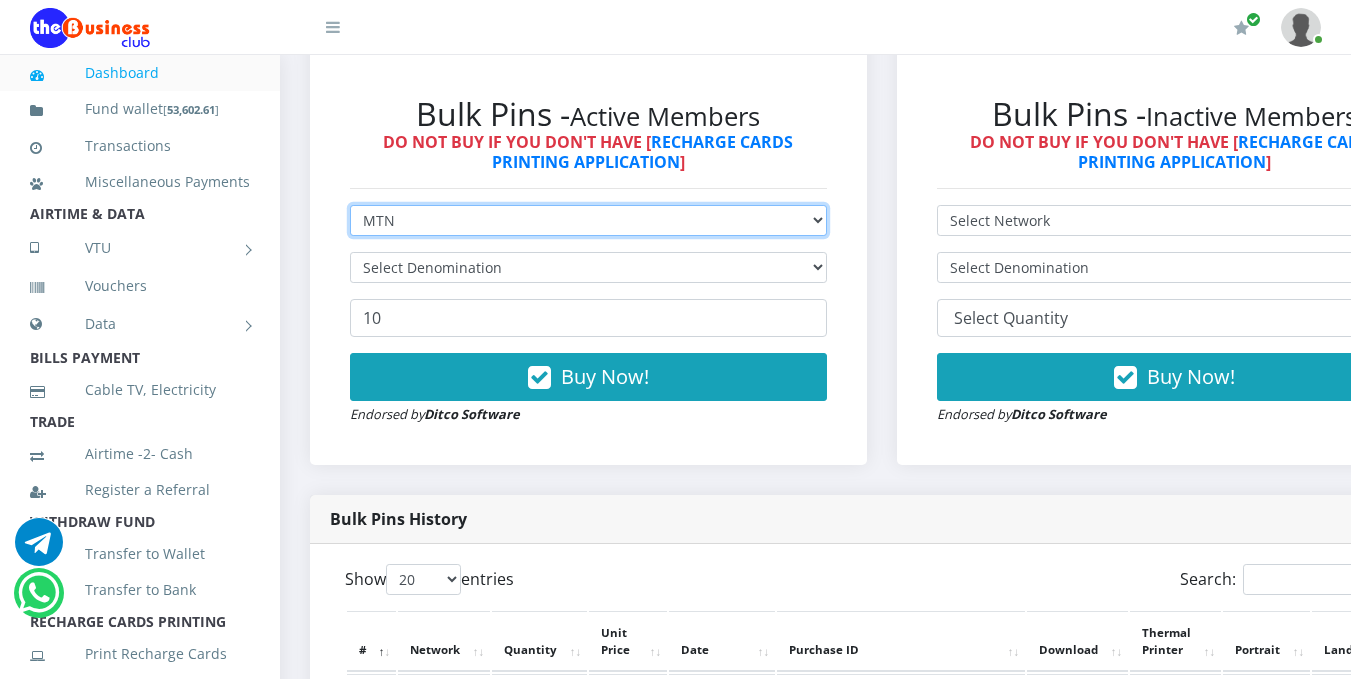 click on "Select Network
MTN
Globacom
9Mobile
Airtel" at bounding box center (588, 220) 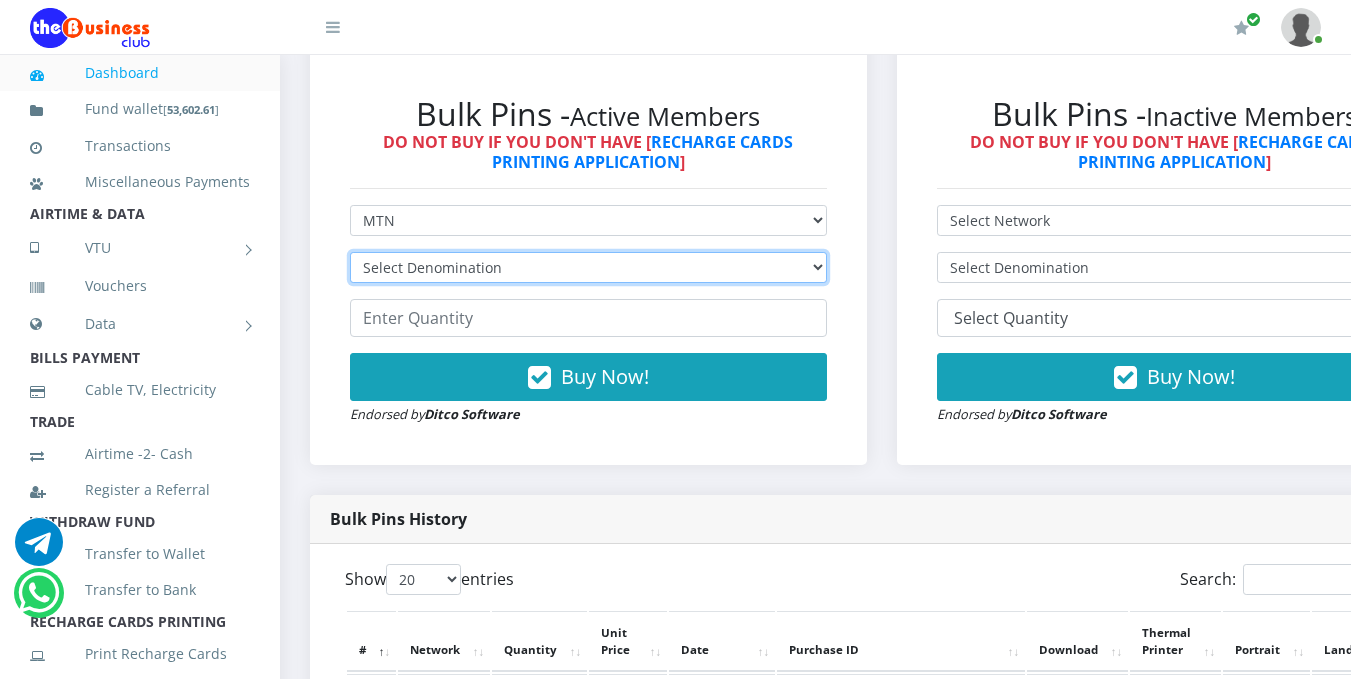click on "Select Denomination MTN NGN100 - ₦96.99 MTN NGN200 - ₦193.98 MTN NGN400 - ₦387.96 MTN NGN500 - ₦484.95 MTN NGN1000 - ₦969.90 MTN NGN1500 - ₦1,454.85" at bounding box center [588, 267] 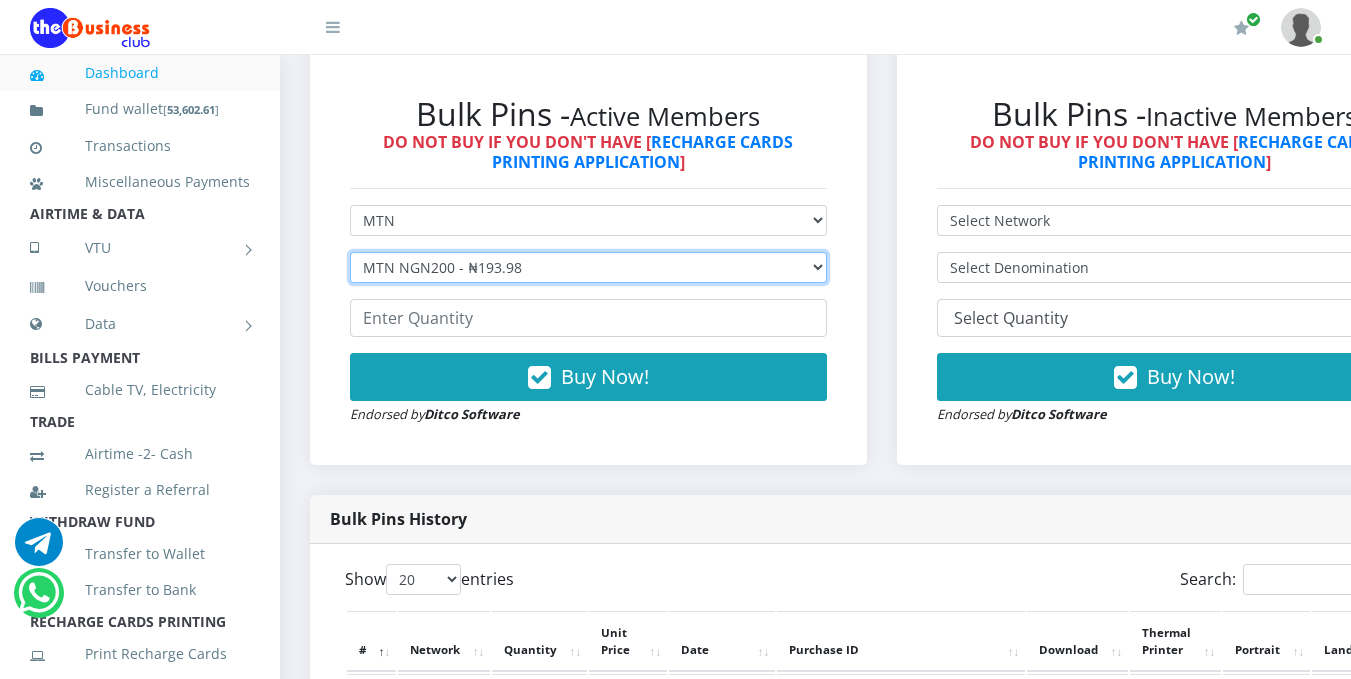 click on "Select Denomination MTN NGN100 - ₦96.99 MTN NGN200 - ₦193.98 MTN NGN400 - ₦387.96 MTN NGN500 - ₦484.95 MTN NGN1000 - ₦969.90 MTN NGN1500 - ₦1,454.85" at bounding box center (588, 267) 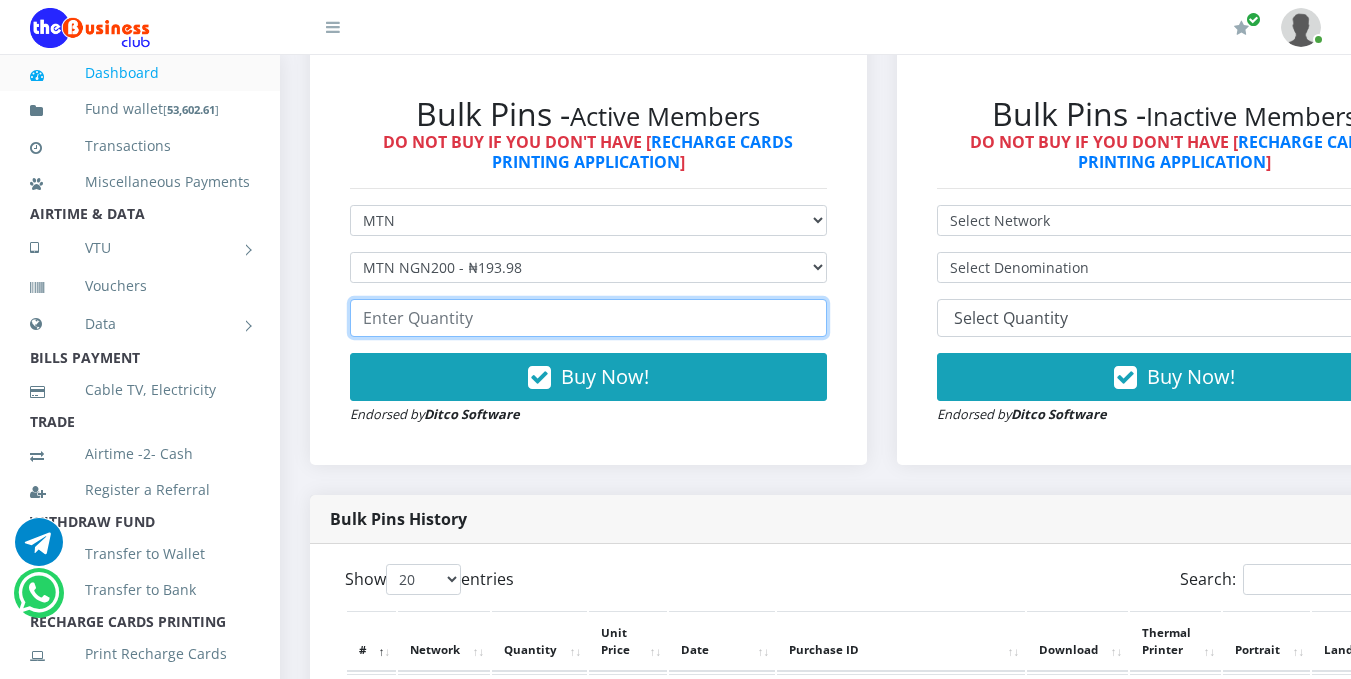 click at bounding box center [588, 318] 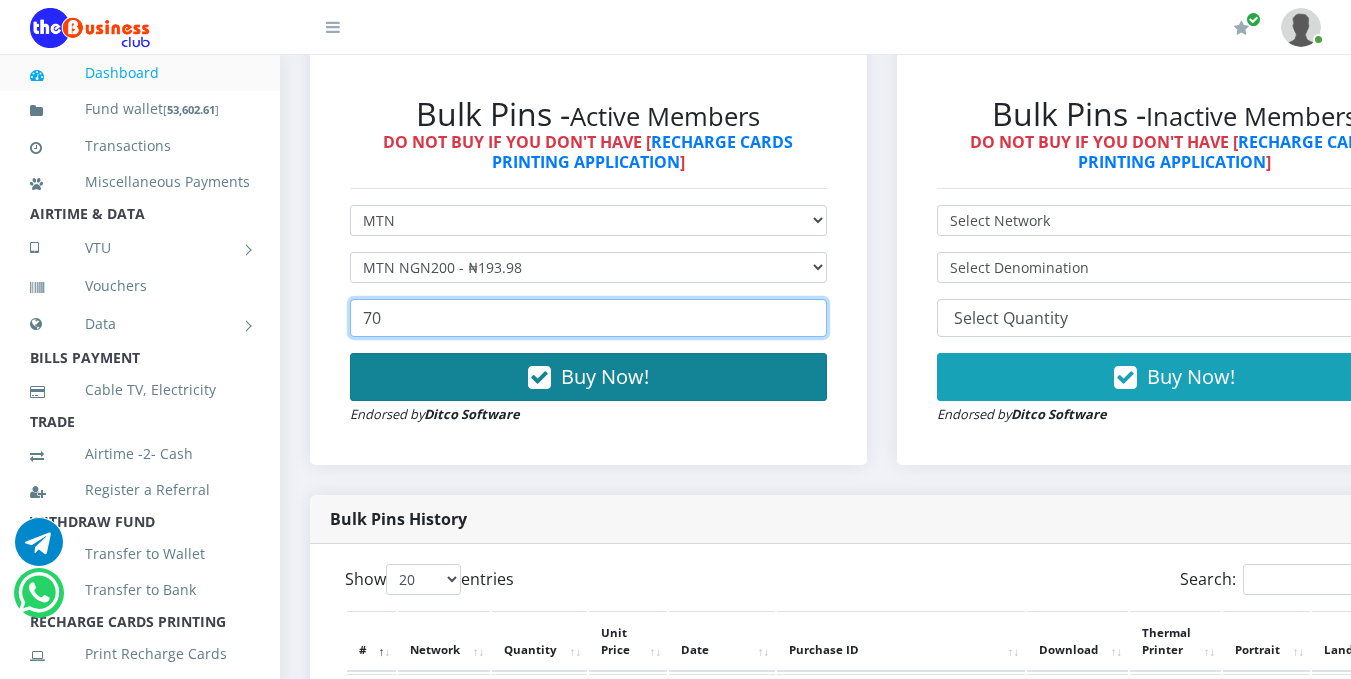 type on "70" 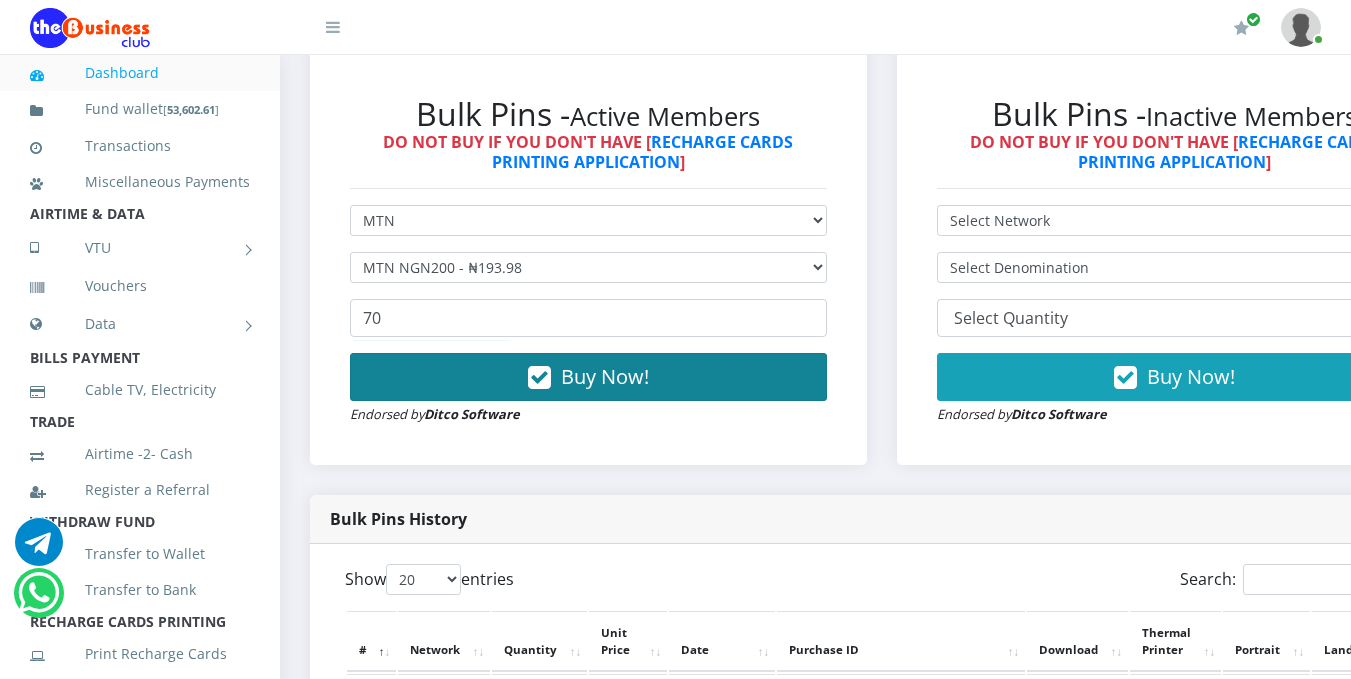 click on "Buy Now!" at bounding box center (588, 377) 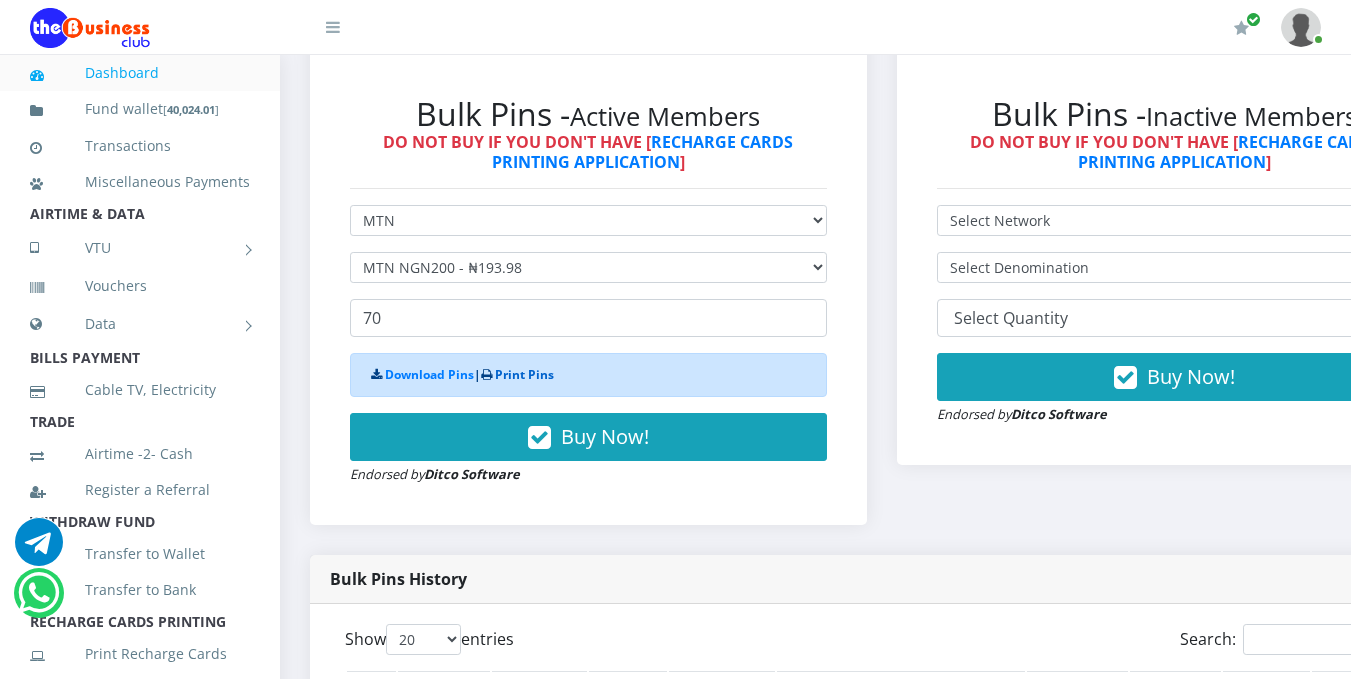 click on "Print Pins" at bounding box center [524, 374] 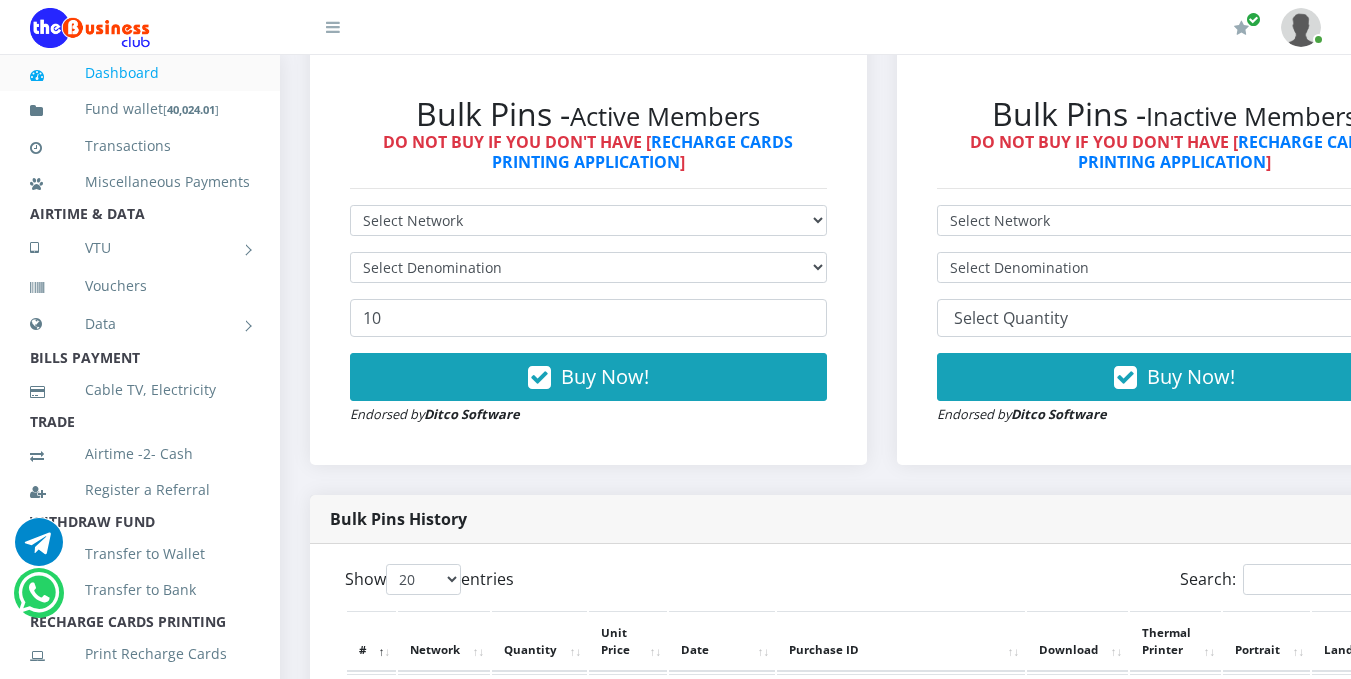 scroll, scrollTop: 0, scrollLeft: 0, axis: both 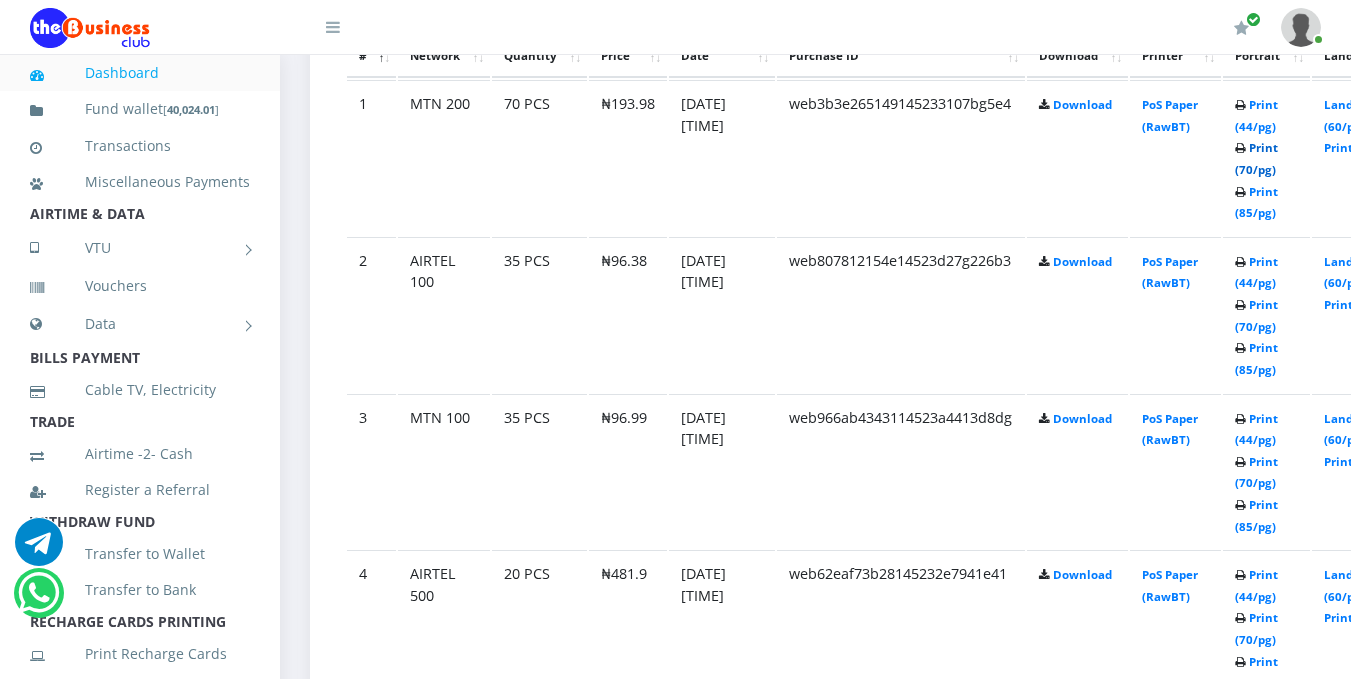 click on "Print (70/pg)" at bounding box center [1256, 158] 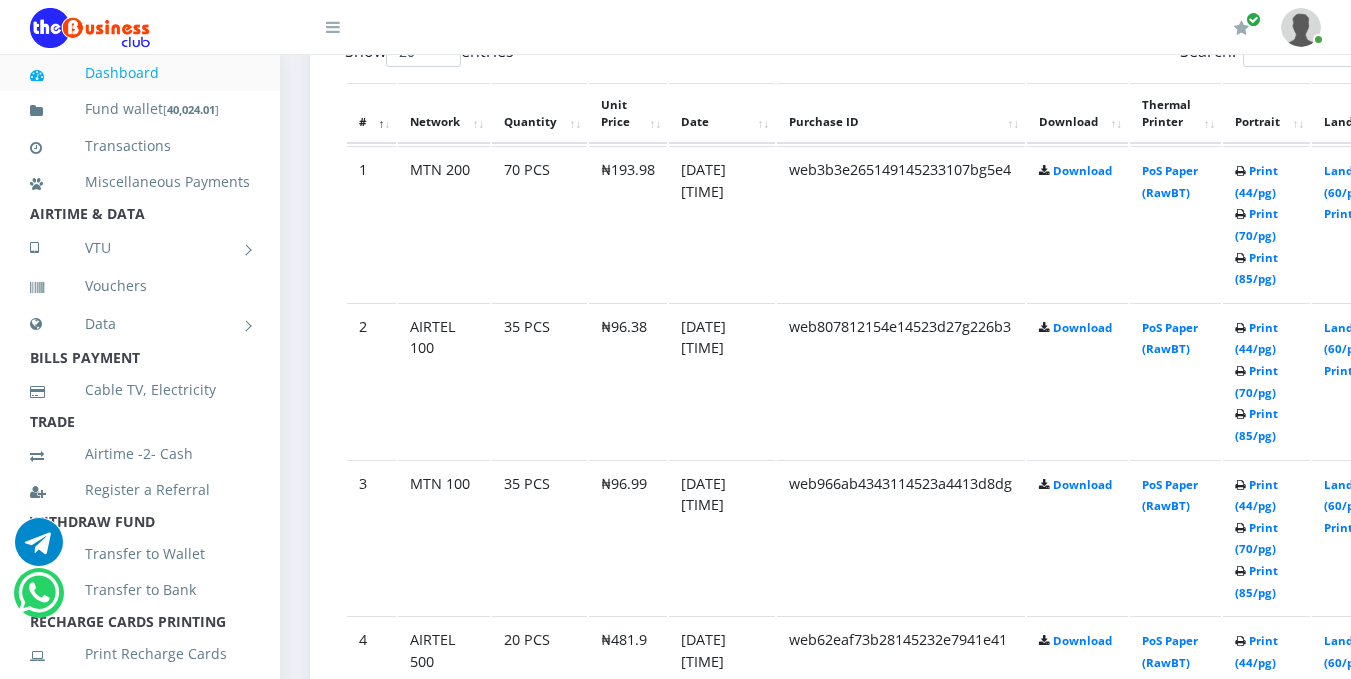 scroll, scrollTop: 1188, scrollLeft: 0, axis: vertical 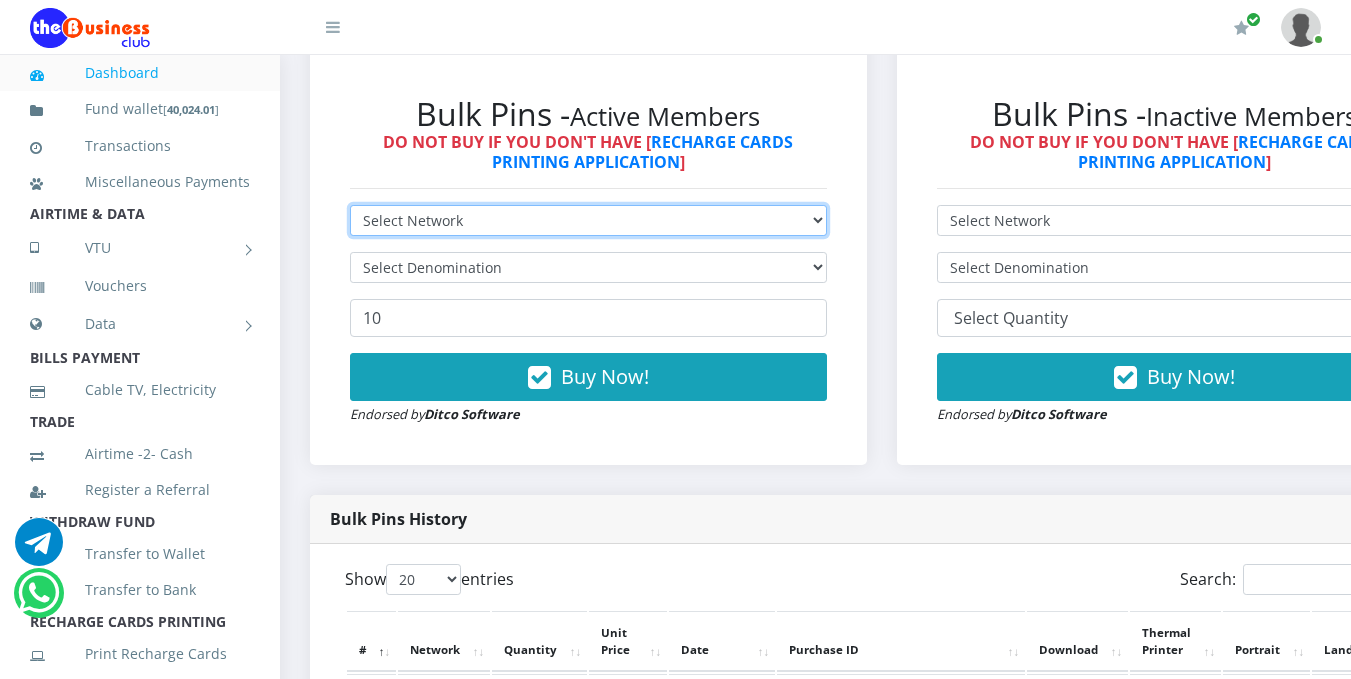 click on "Select Network
MTN
Globacom
9Mobile
Airtel" at bounding box center [588, 220] 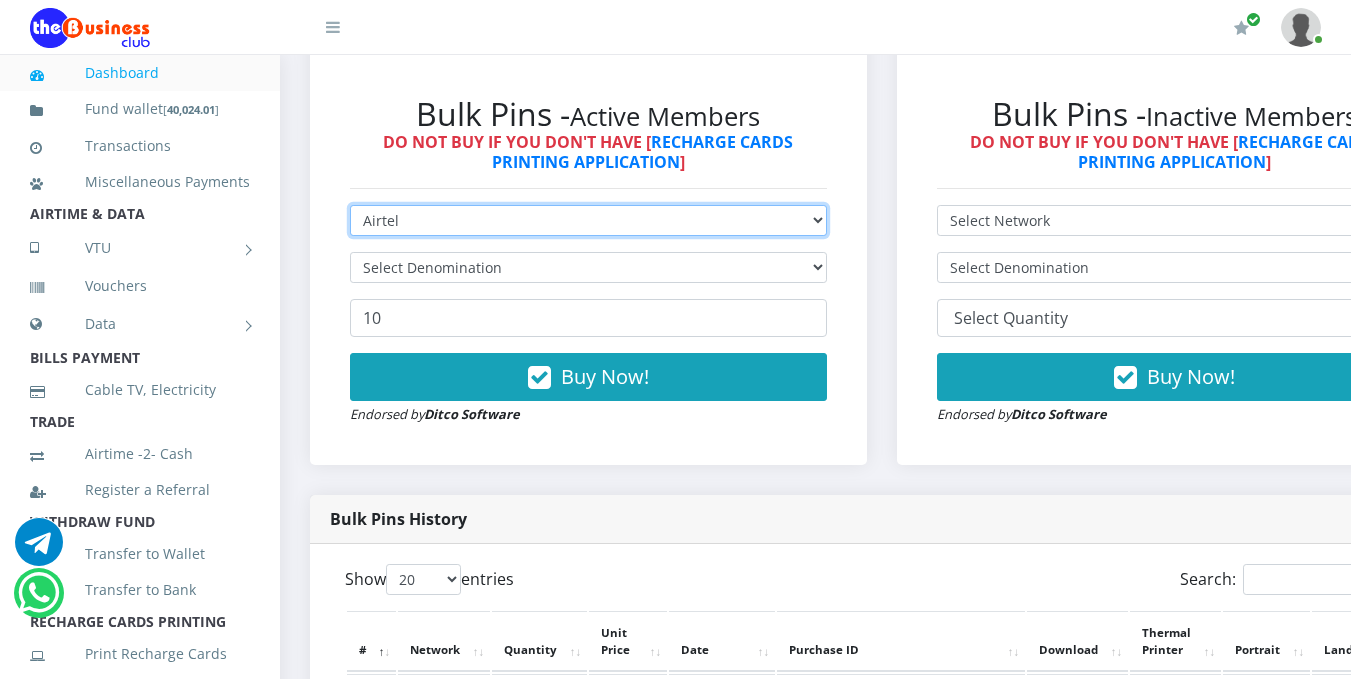 click on "Select Network
MTN
Globacom
9Mobile
Airtel" at bounding box center (588, 220) 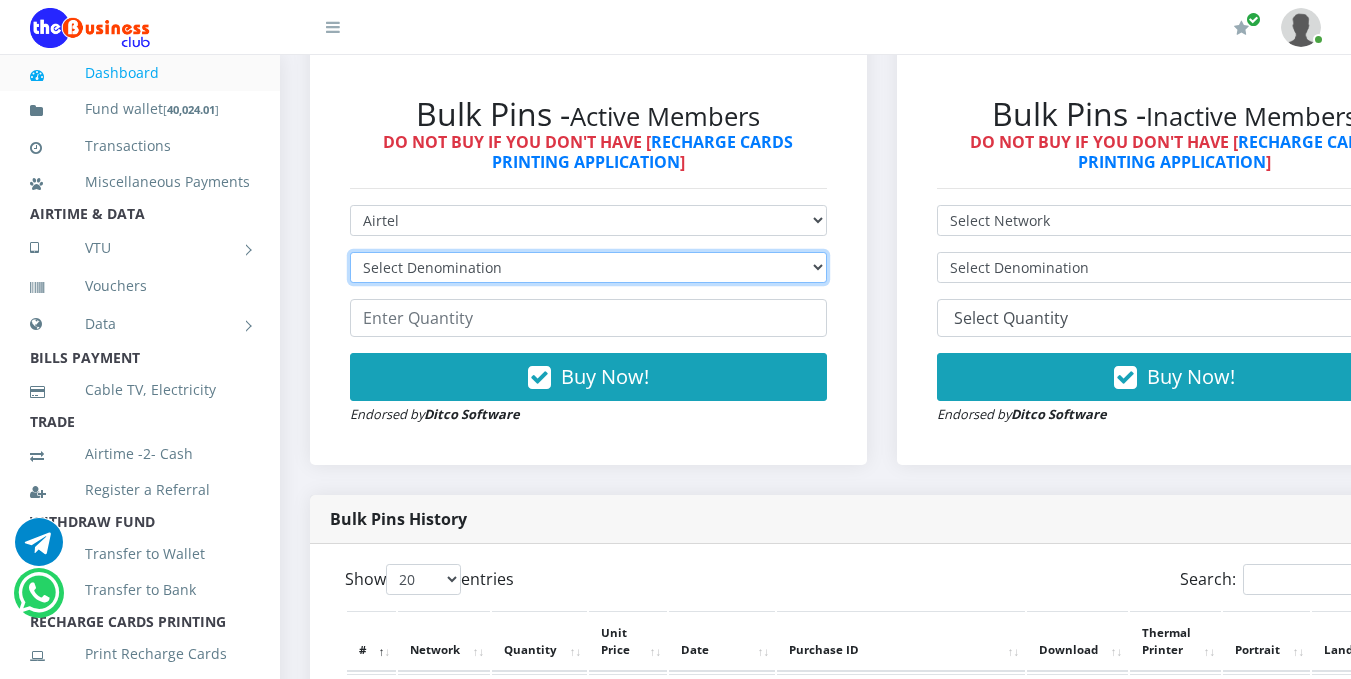 click on "Select Denomination Airtel NGN100 - ₦96.38 Airtel NGN200 - ₦192.76 Airtel NGN500 - ₦481.90 Airtel NGN1000 - ₦963.80" at bounding box center (588, 267) 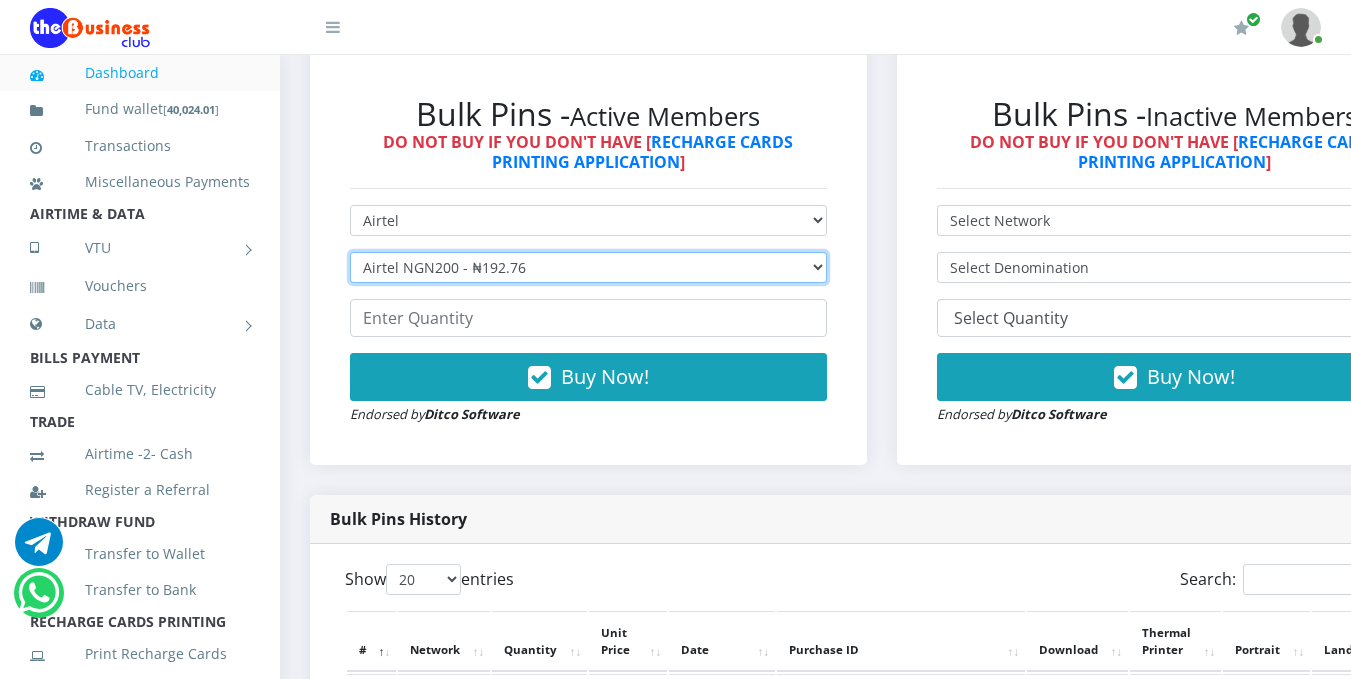 click on "Select Denomination Airtel NGN100 - ₦96.38 Airtel NGN200 - ₦192.76 Airtel NGN500 - ₦481.90 Airtel NGN1000 - ₦963.80" at bounding box center [588, 267] 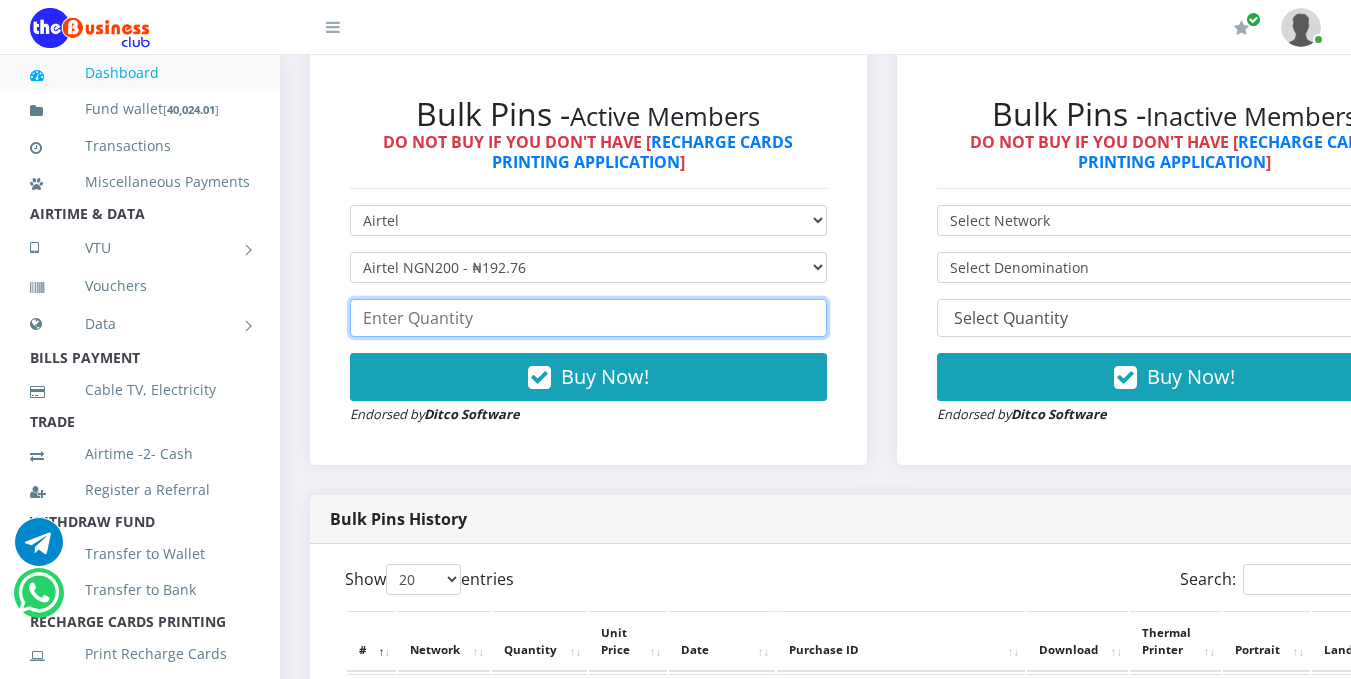 click at bounding box center [588, 318] 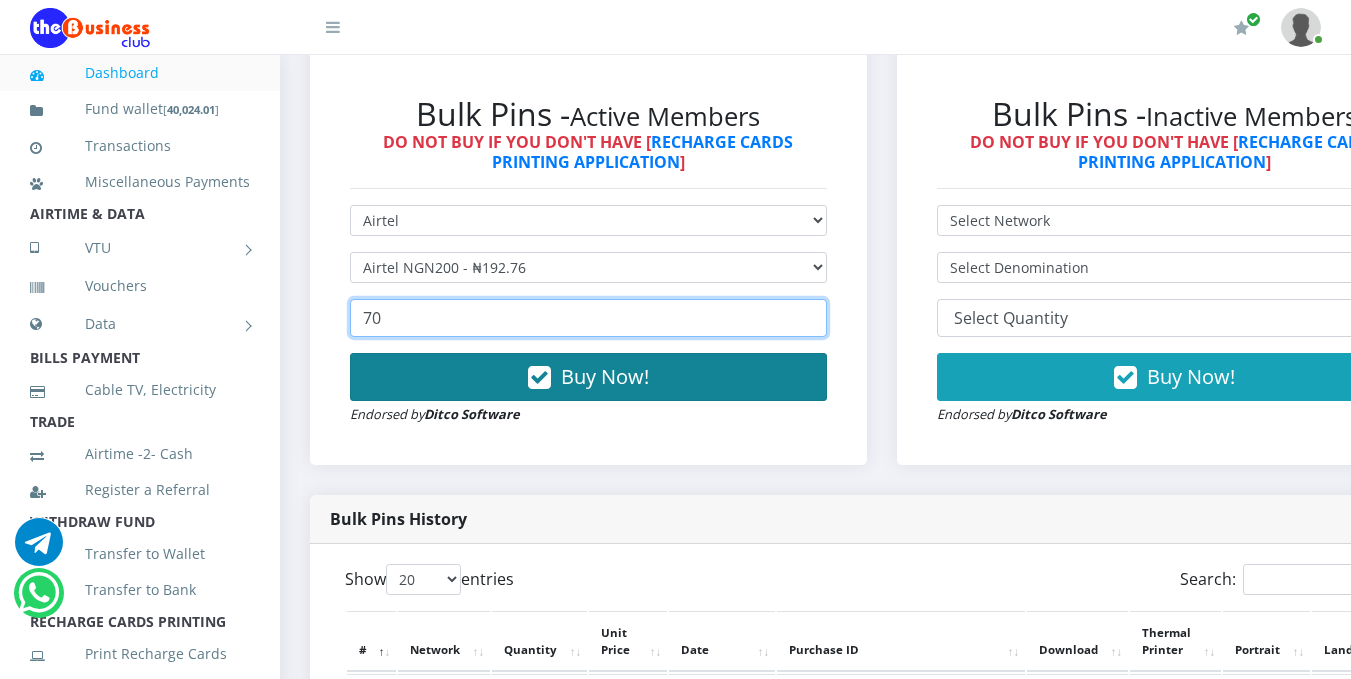 type on "70" 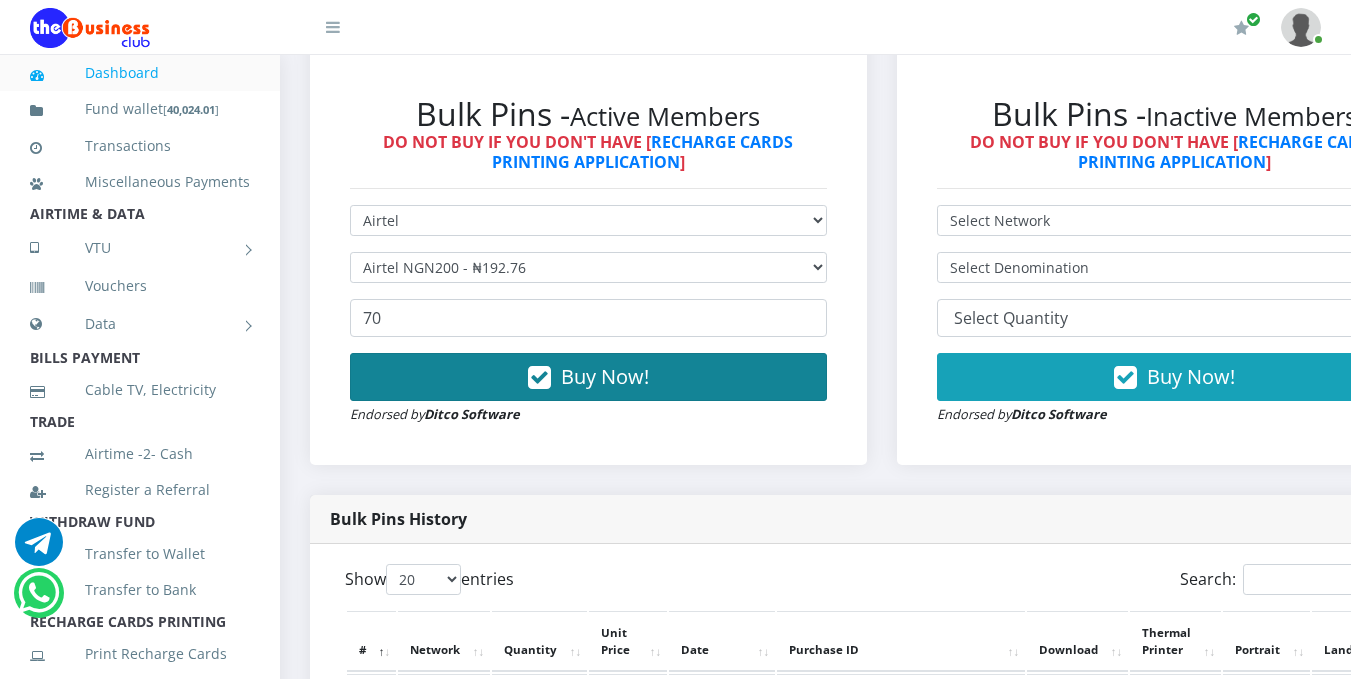 click on "Buy Now!" at bounding box center (605, 376) 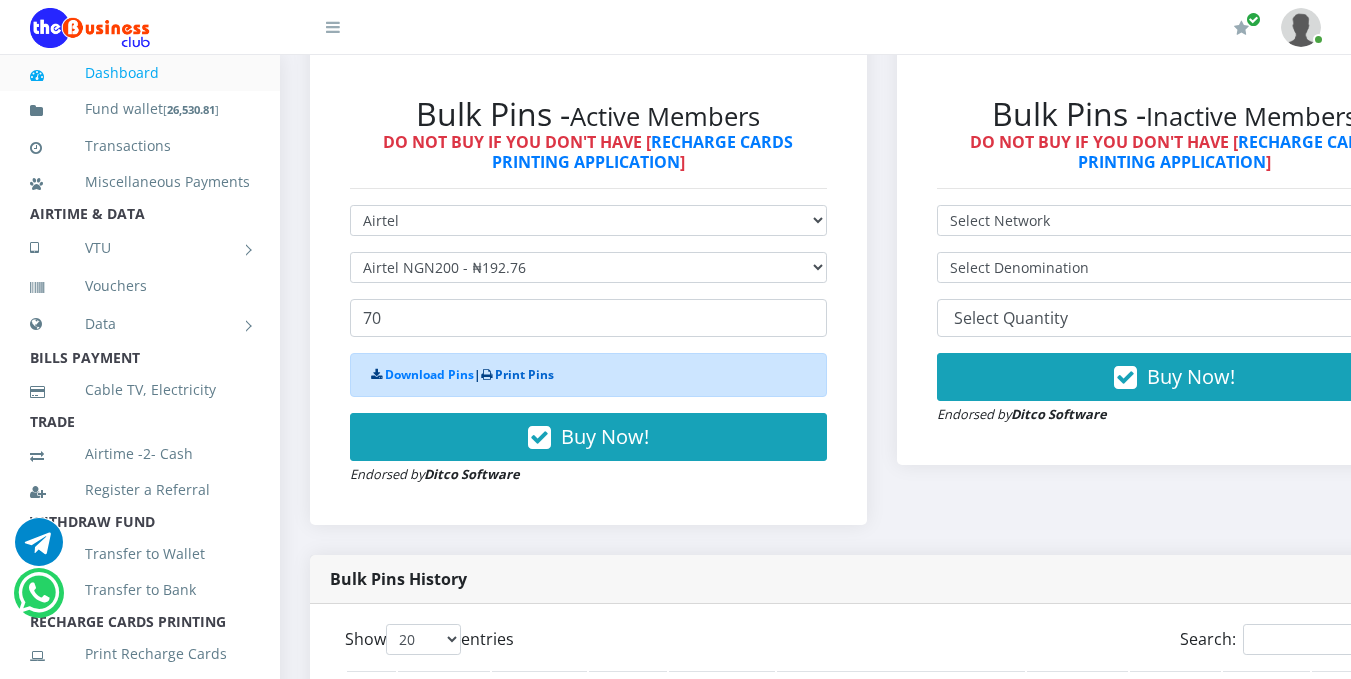click on "Print Pins" at bounding box center (524, 374) 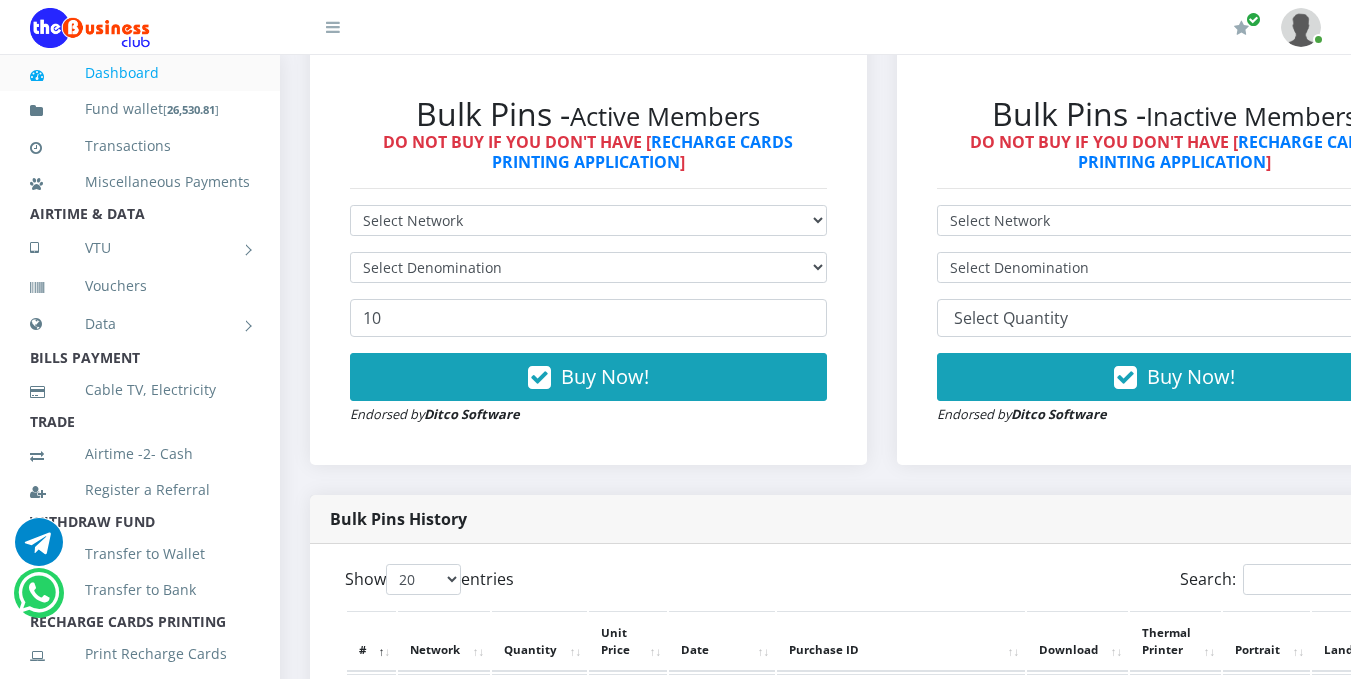scroll, scrollTop: 0, scrollLeft: 0, axis: both 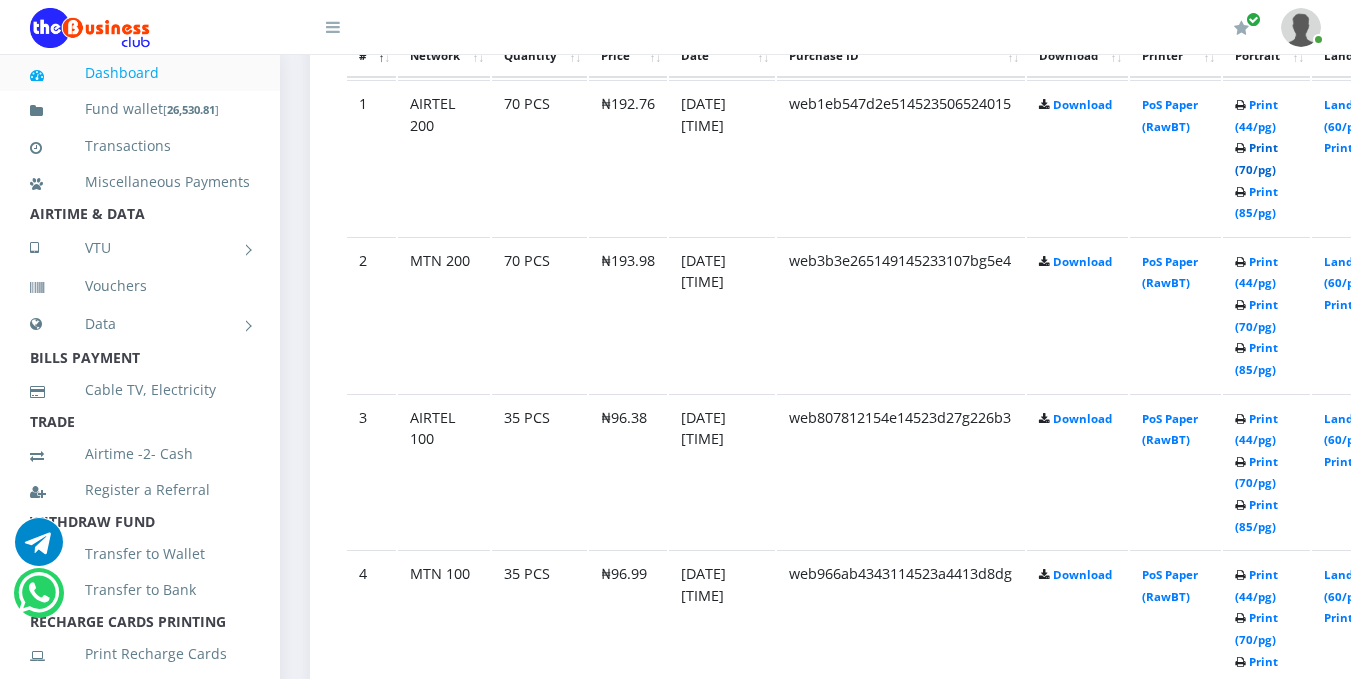 click on "Print (70/pg)" at bounding box center [1256, 158] 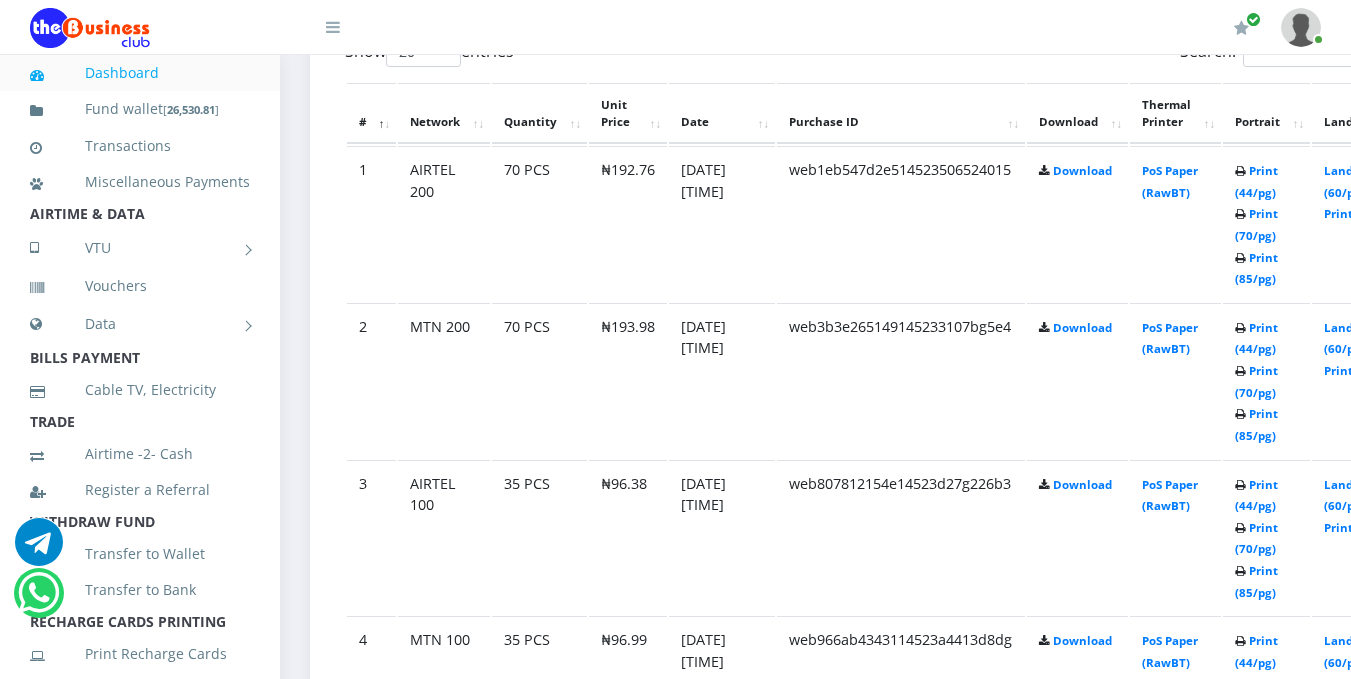 scroll, scrollTop: 1188, scrollLeft: 0, axis: vertical 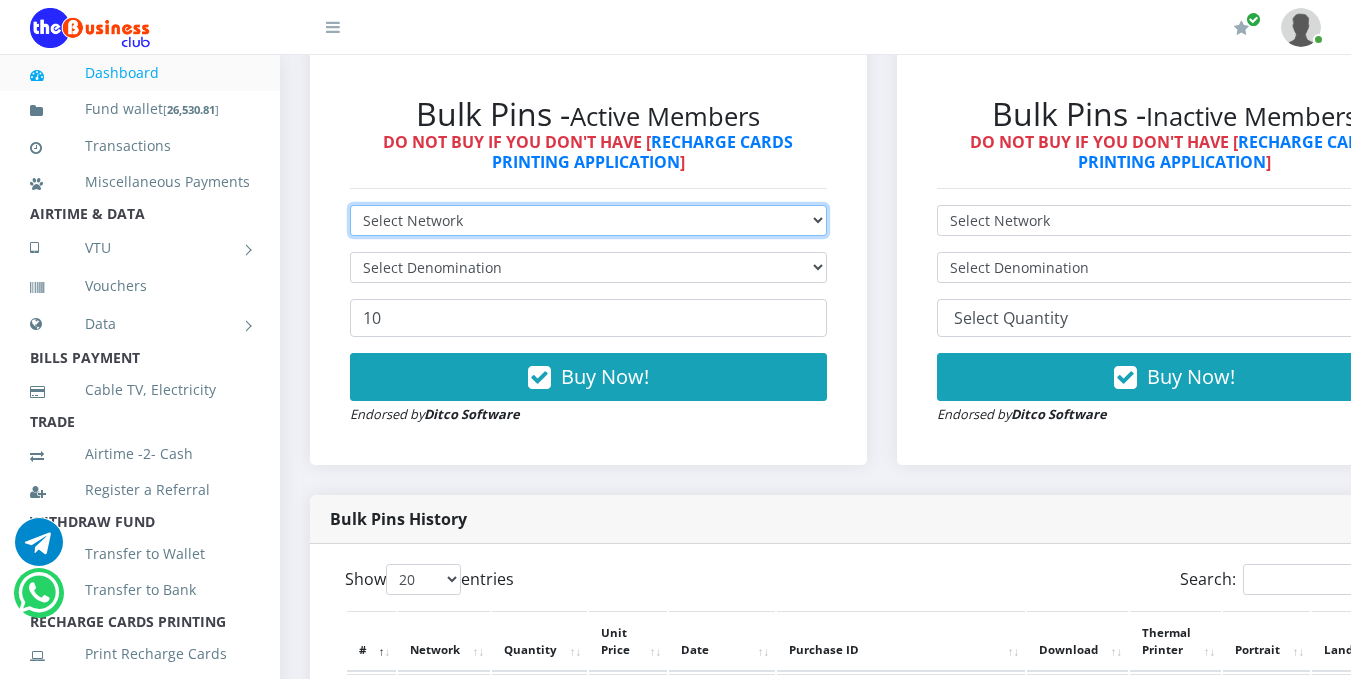 click on "Select Network
MTN
Globacom
9Mobile
Airtel" at bounding box center [588, 220] 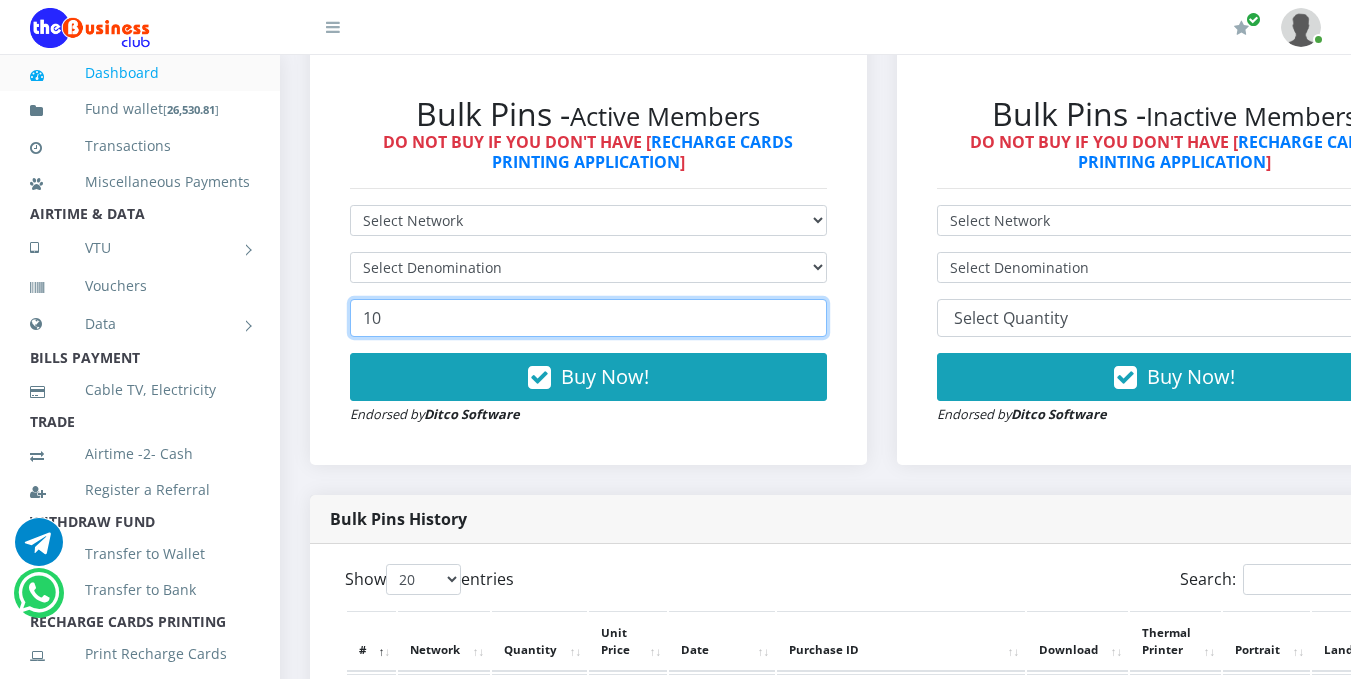 click on "10" at bounding box center (588, 318) 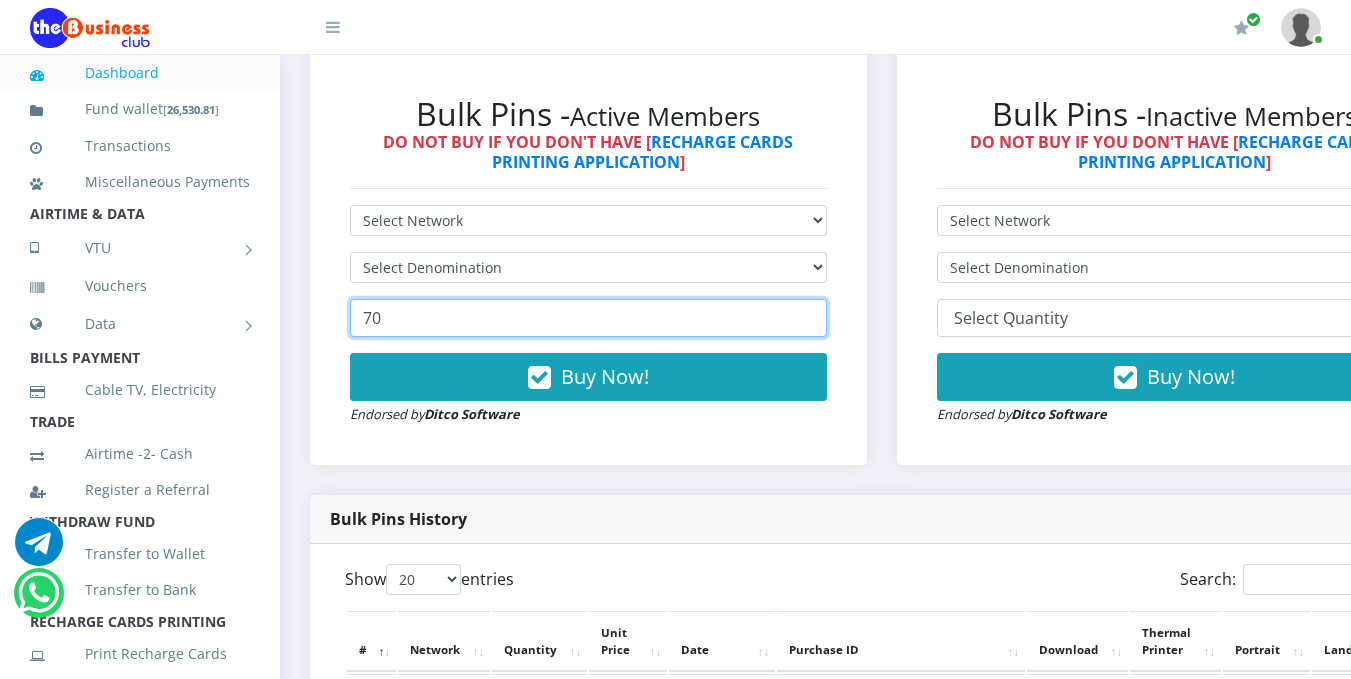 type on "7" 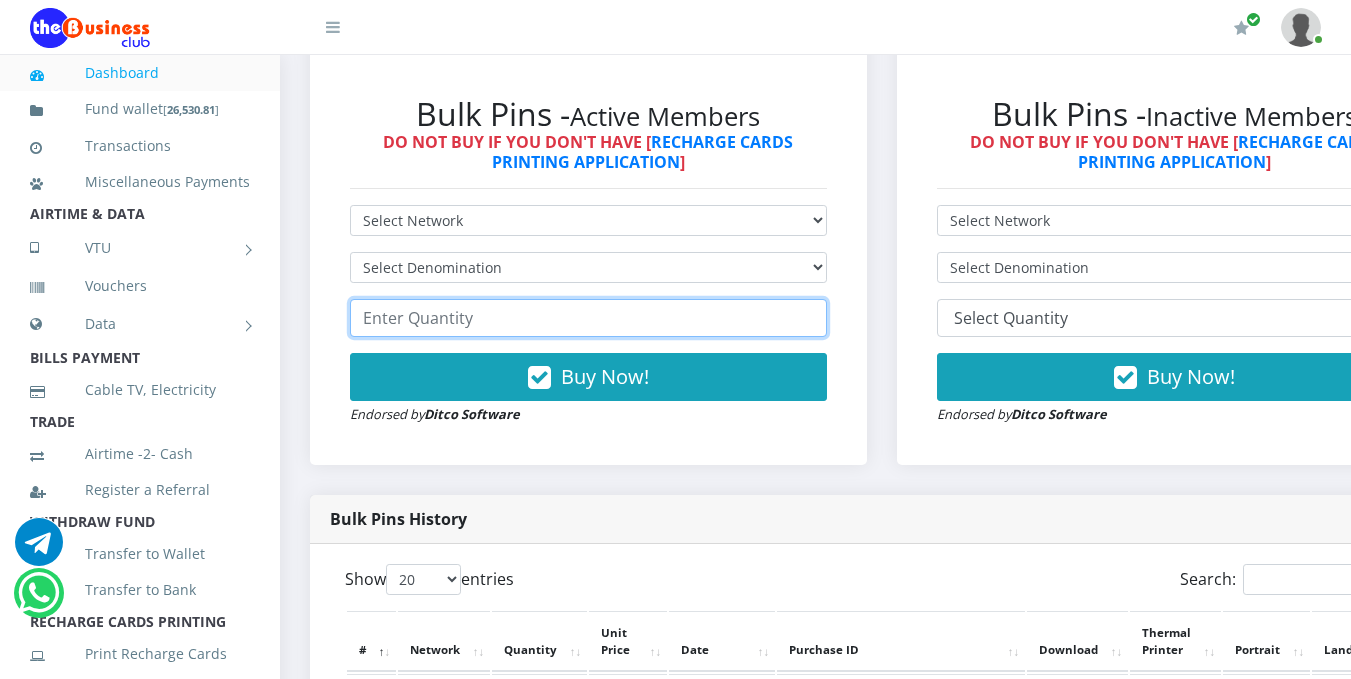 type 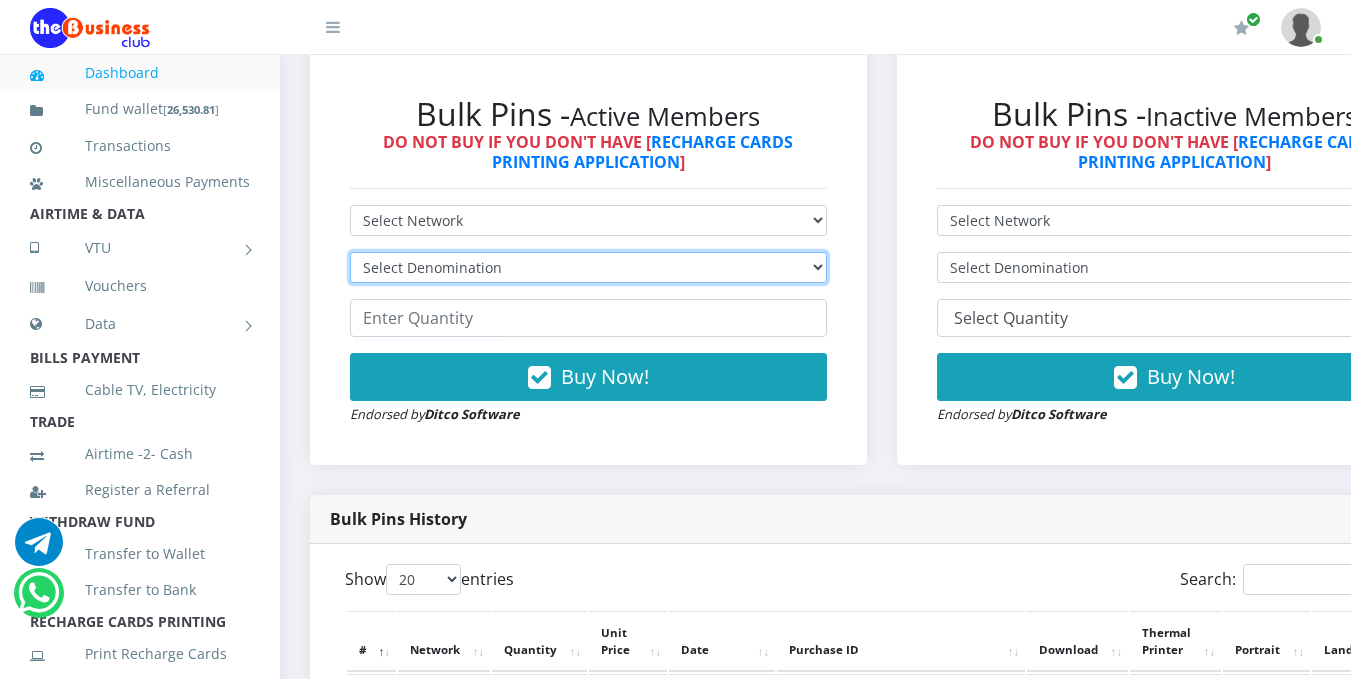 click on "Select Denomination" at bounding box center [588, 267] 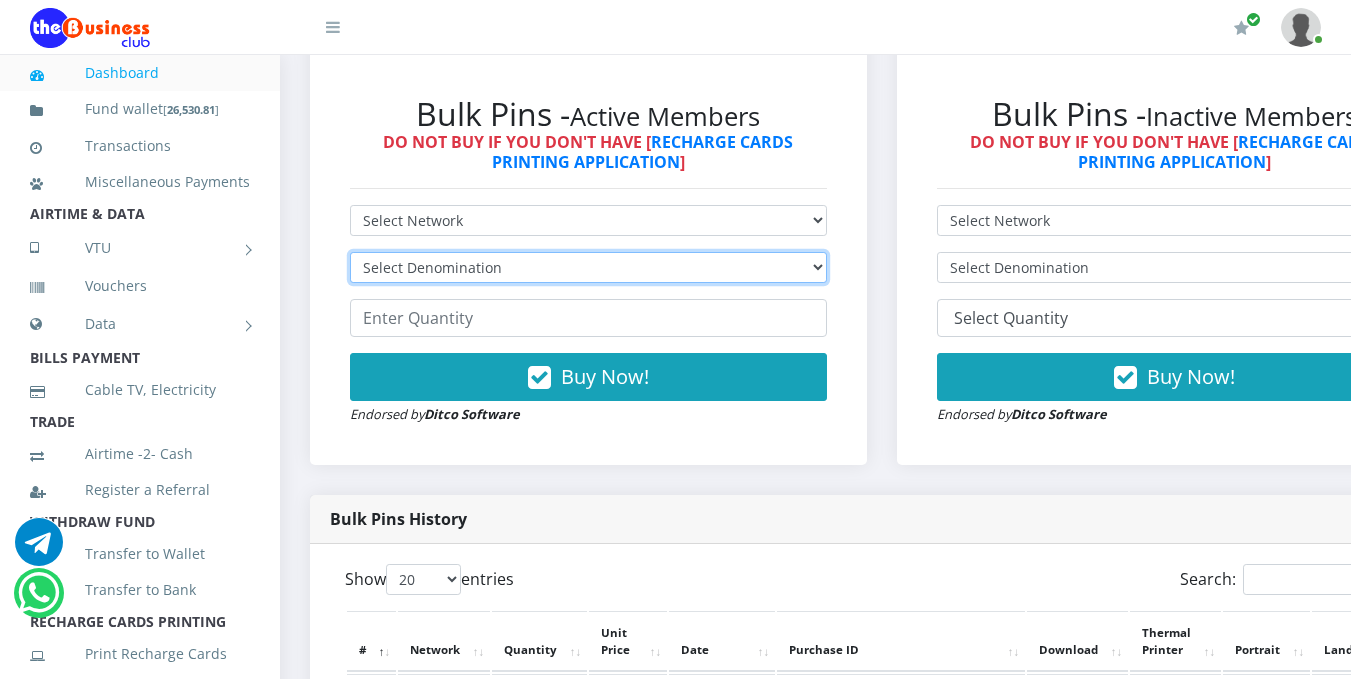 click on "Select Denomination" at bounding box center (588, 267) 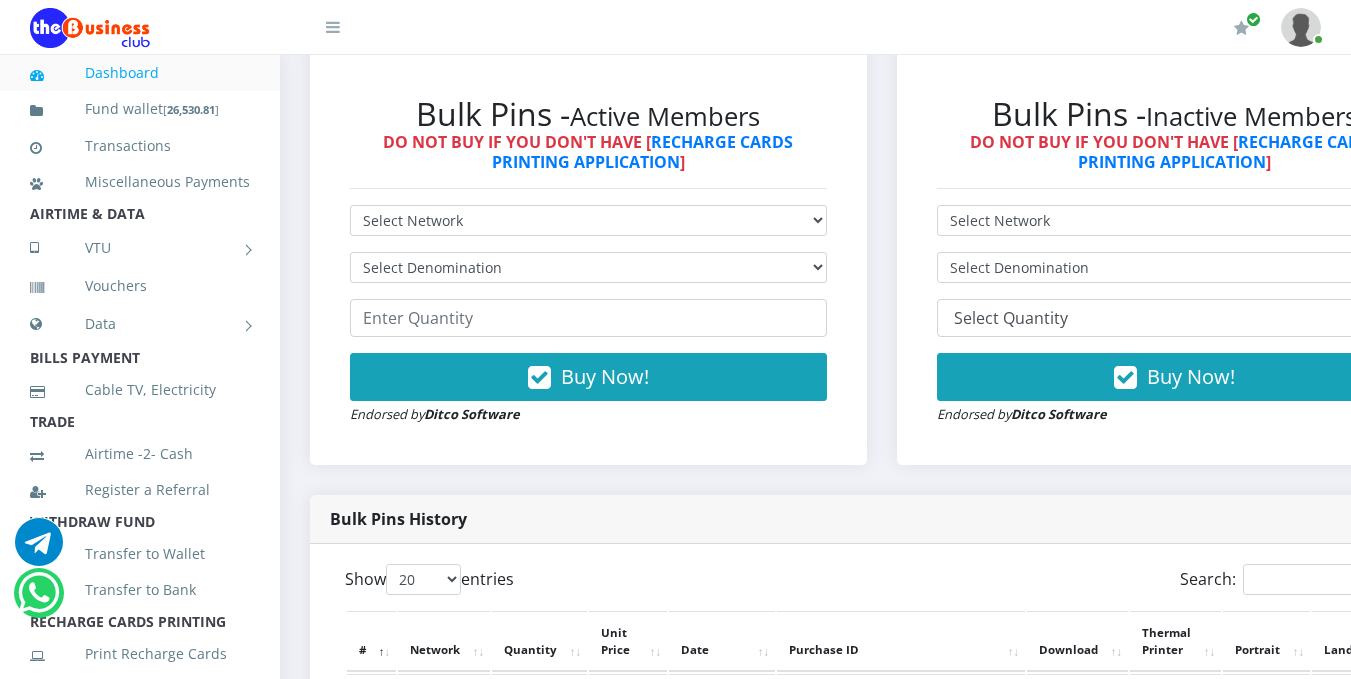 click on "Bulk Pins -  Active Members
DO NOT BUY IF YOU DON'T HAVE [ RECHARGE CARDS PRINTING APPLICATION ]
Select Network
MTN
Globacom
9Mobile
Airtel
Buy Now!" at bounding box center [588, 260] 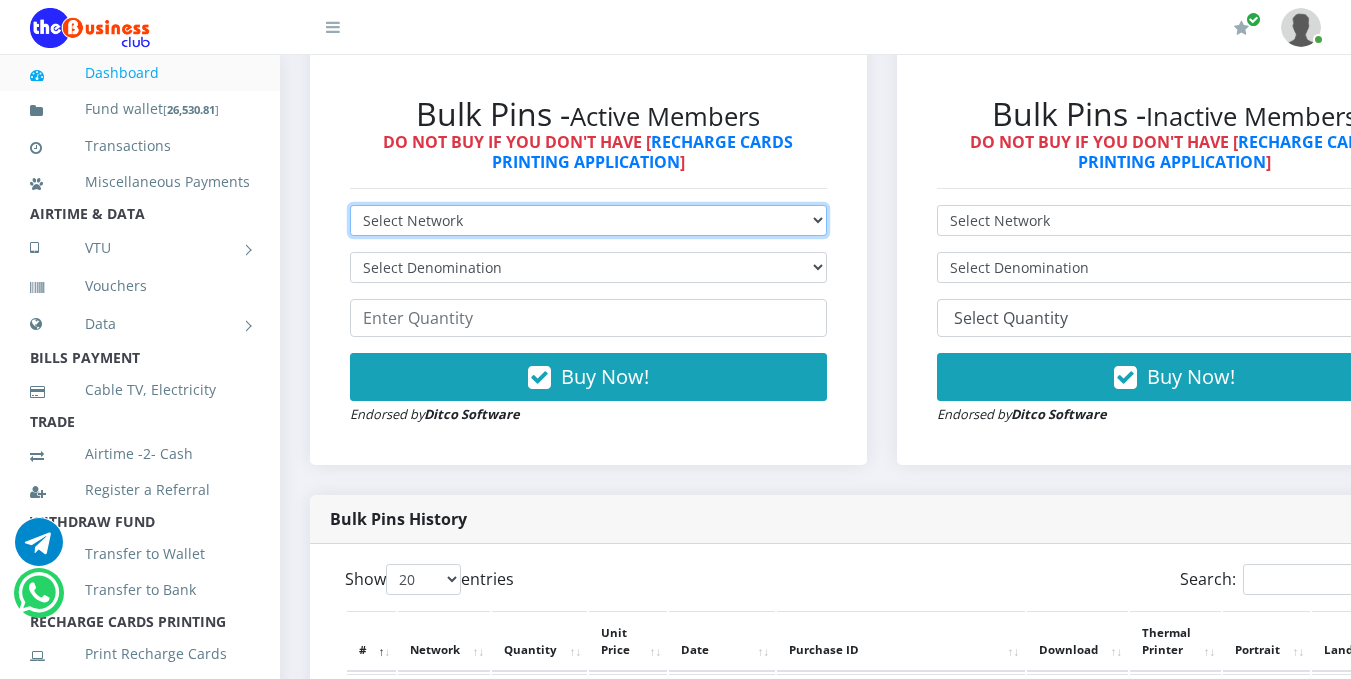 click on "Select Network
MTN
Globacom
9Mobile
Airtel" at bounding box center (588, 220) 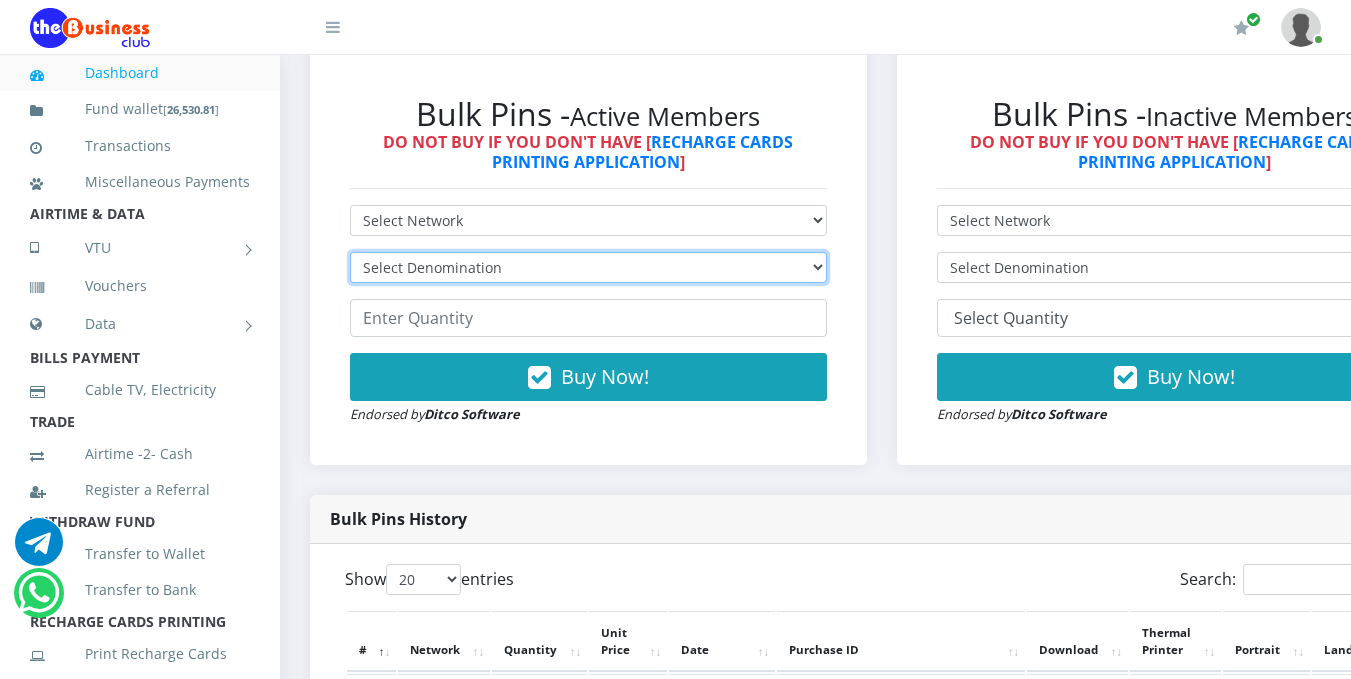click on "Select Denomination" at bounding box center (588, 267) 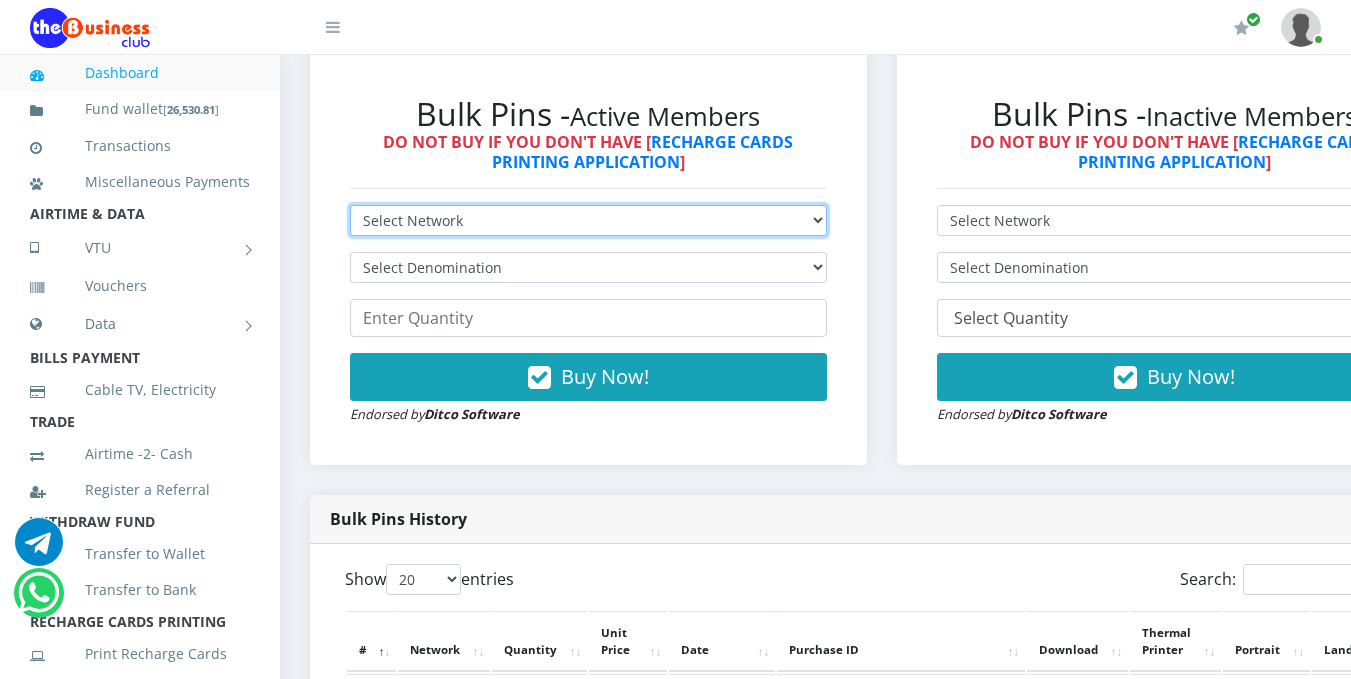 click on "Select Network
MTN
Globacom
9Mobile
Airtel" at bounding box center (588, 220) 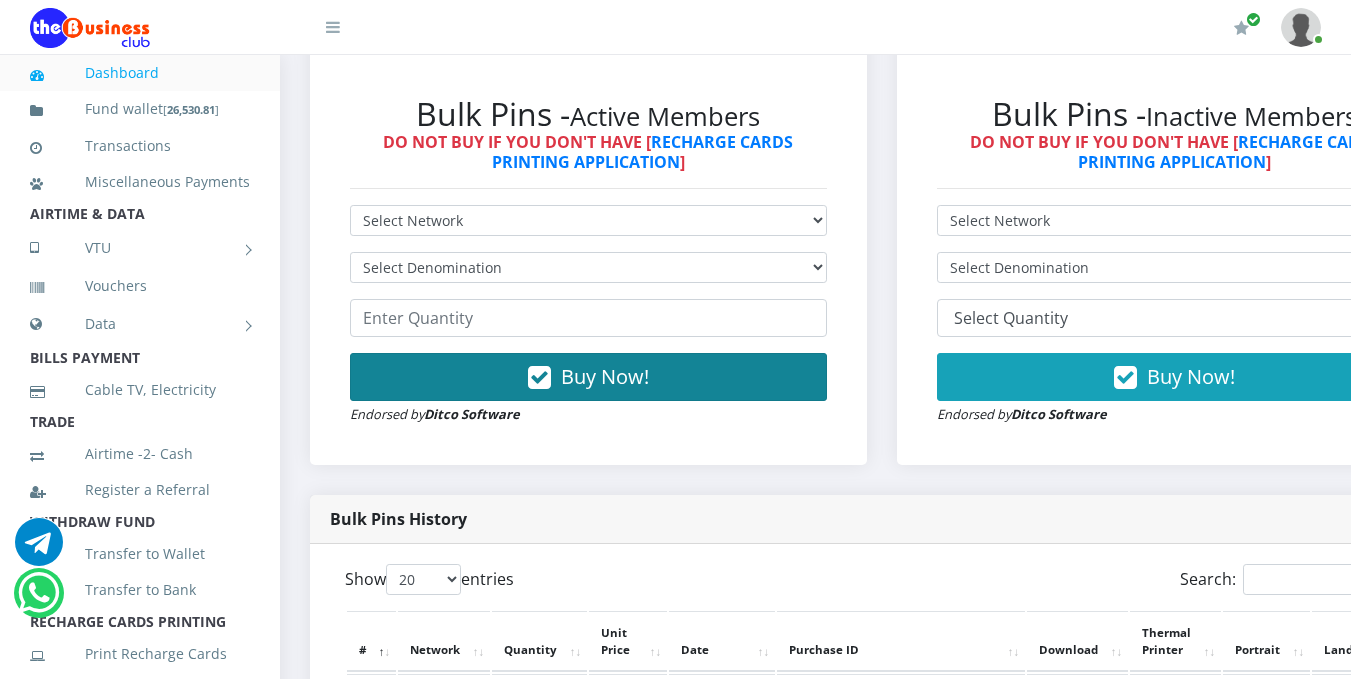 click on "Buy Now!" at bounding box center (588, 377) 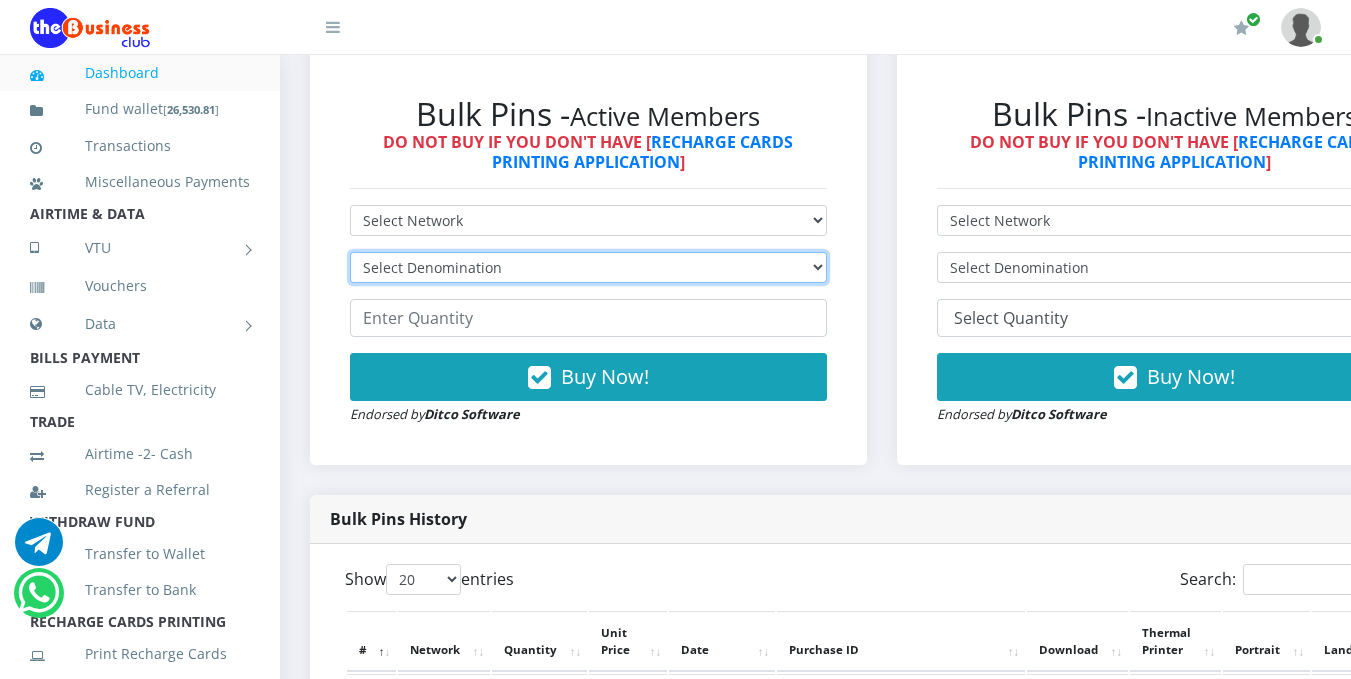 click on "Select Denomination" at bounding box center [588, 267] 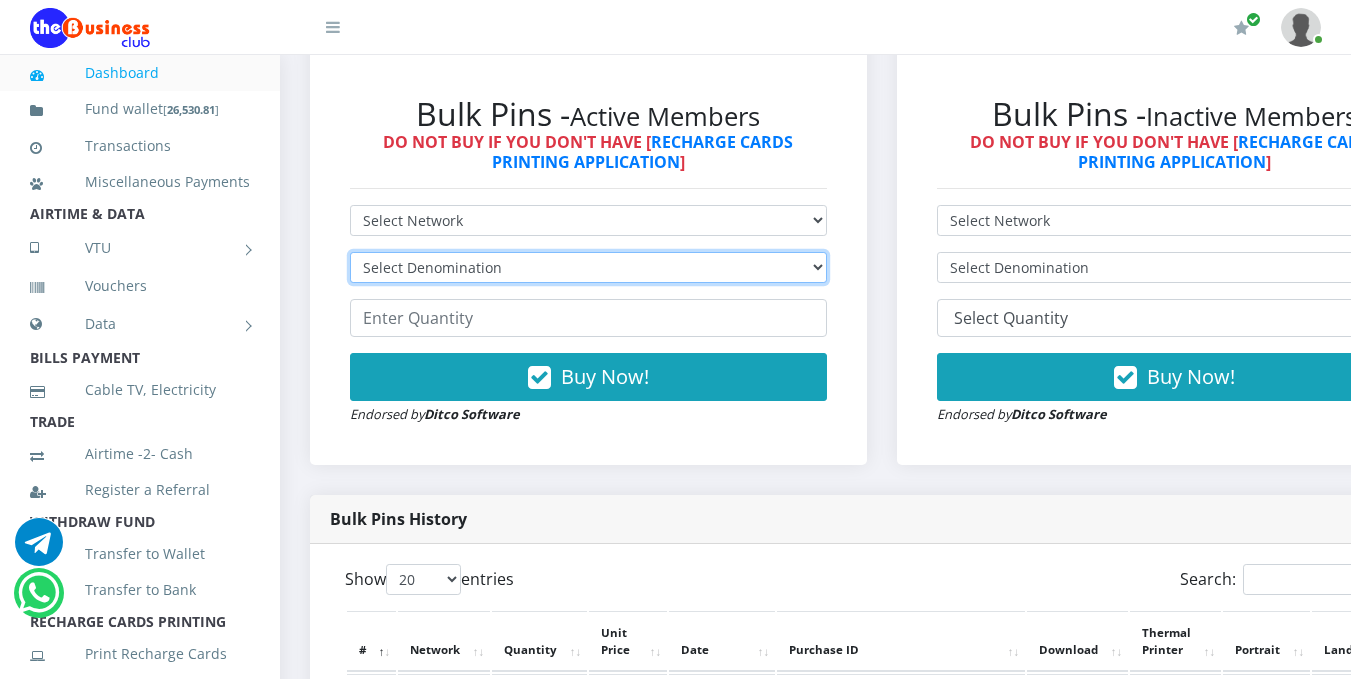 click on "Select Denomination" at bounding box center [588, 267] 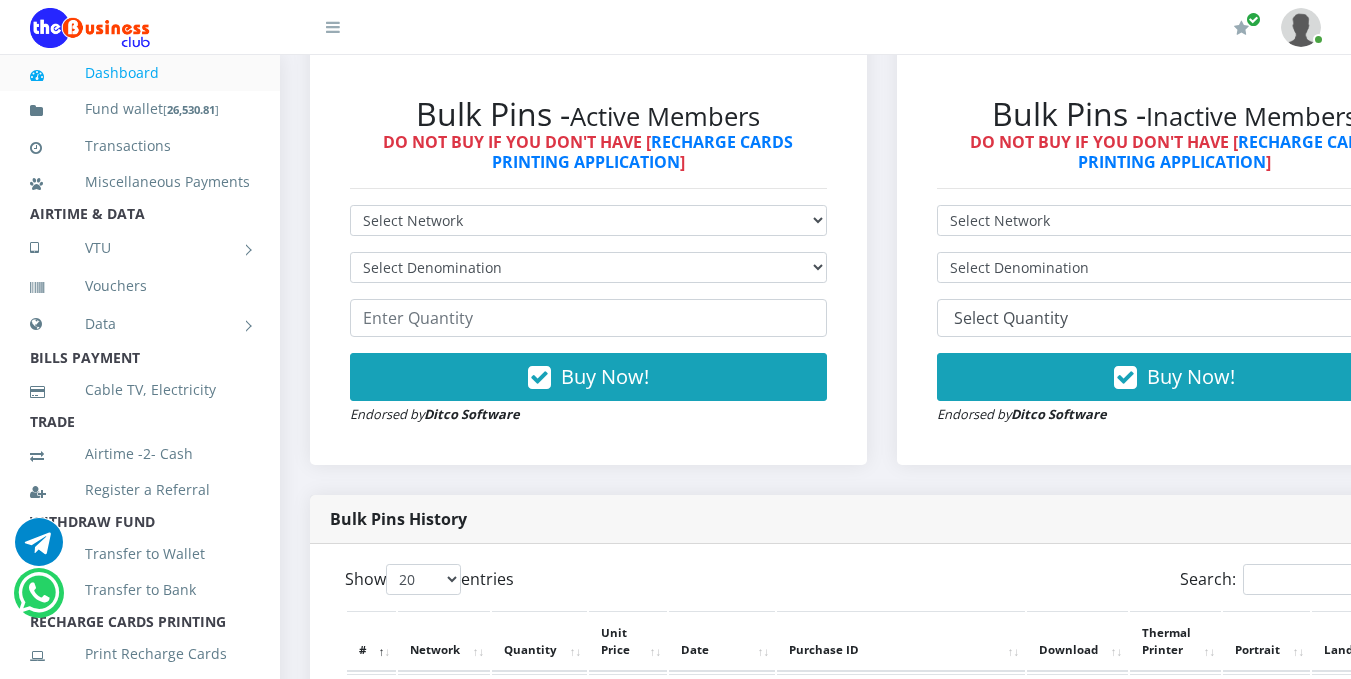 click on "Select Network
MTN
Globacom
9Mobile
Airtel
Select Denomination
Buy Now!" at bounding box center [588, 315] 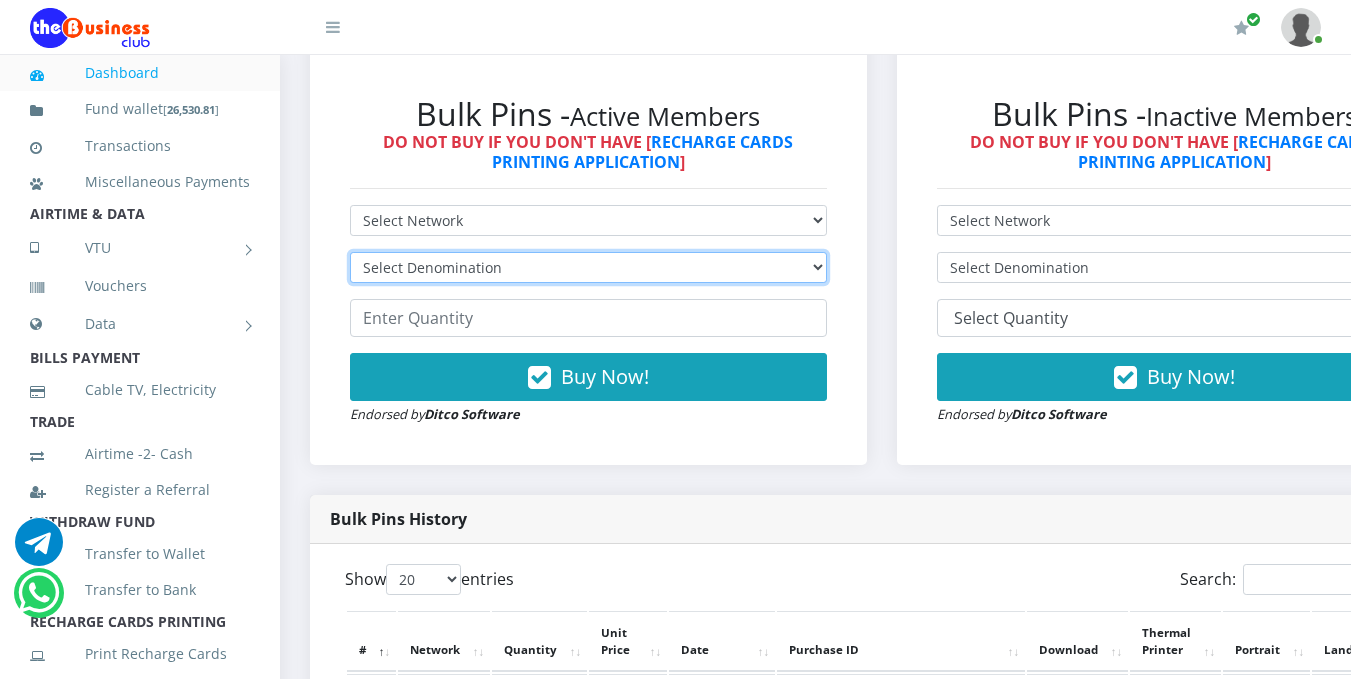 drag, startPoint x: 764, startPoint y: 289, endPoint x: 770, endPoint y: 275, distance: 15.231546 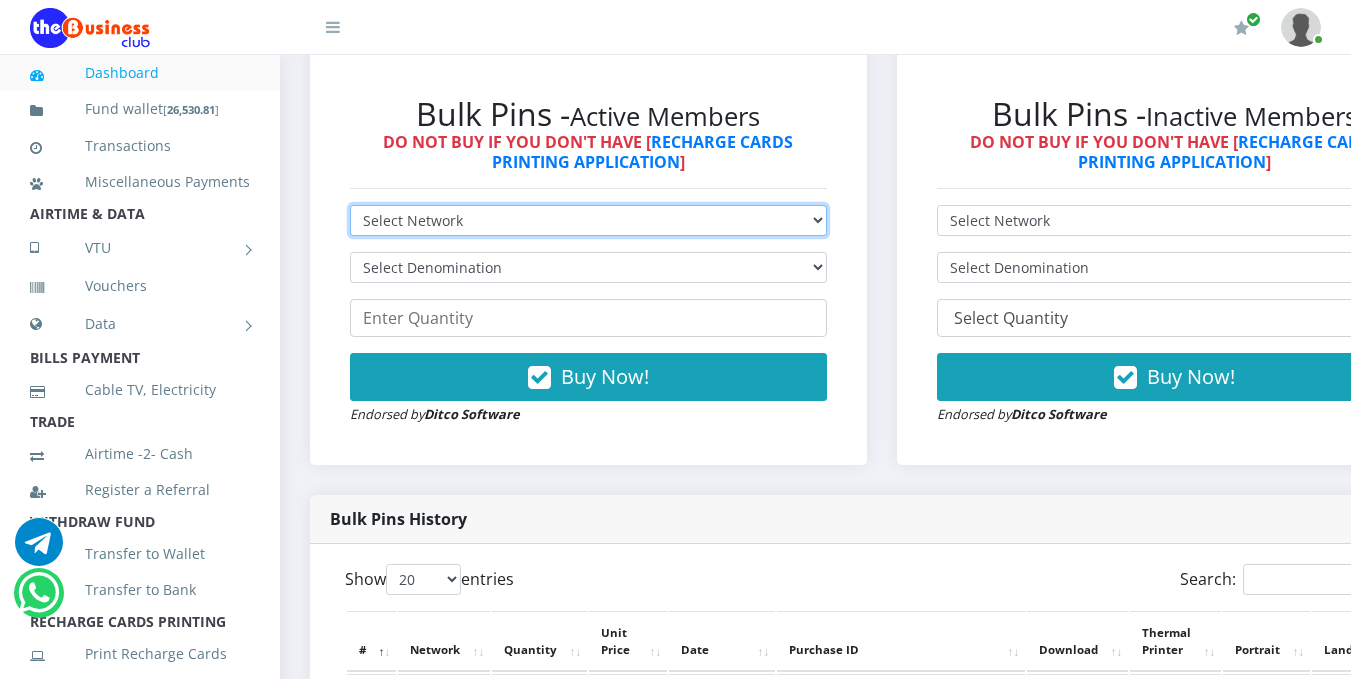click on "Select Network
MTN
Globacom
9Mobile
Airtel" at bounding box center [588, 220] 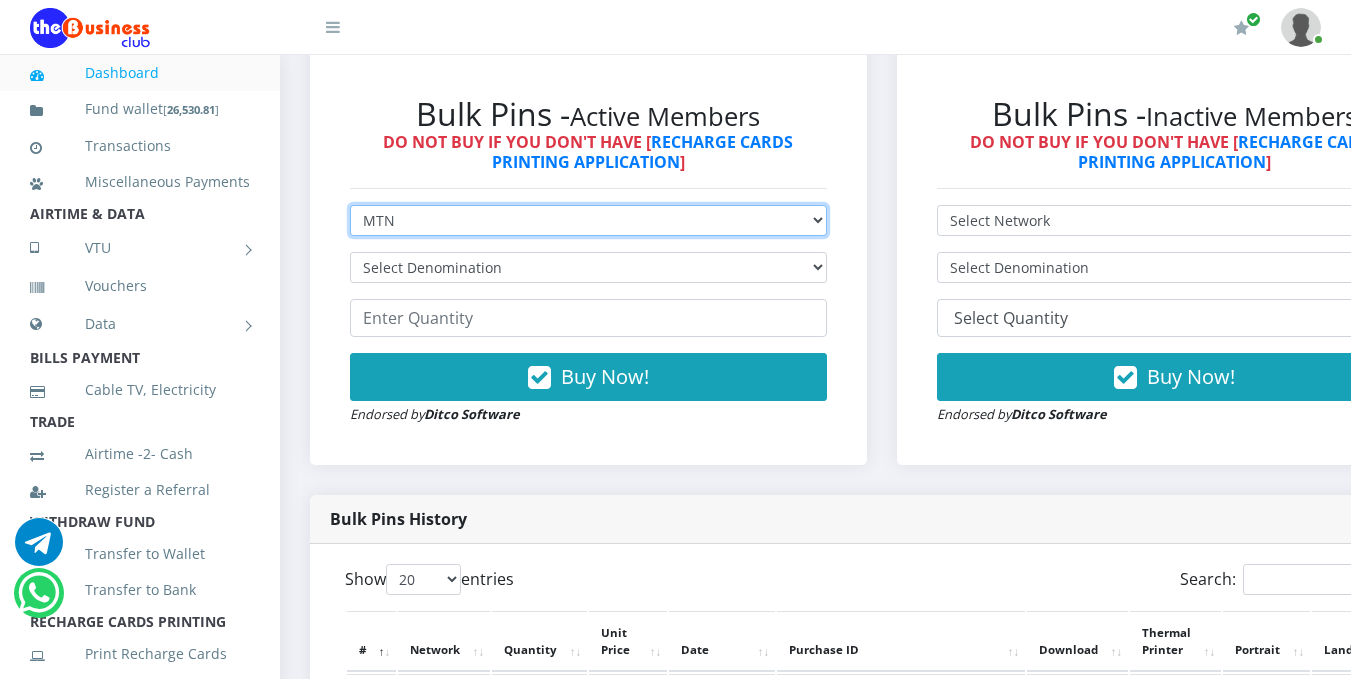 click on "Select Network
MTN
Globacom
9Mobile
Airtel" at bounding box center (588, 220) 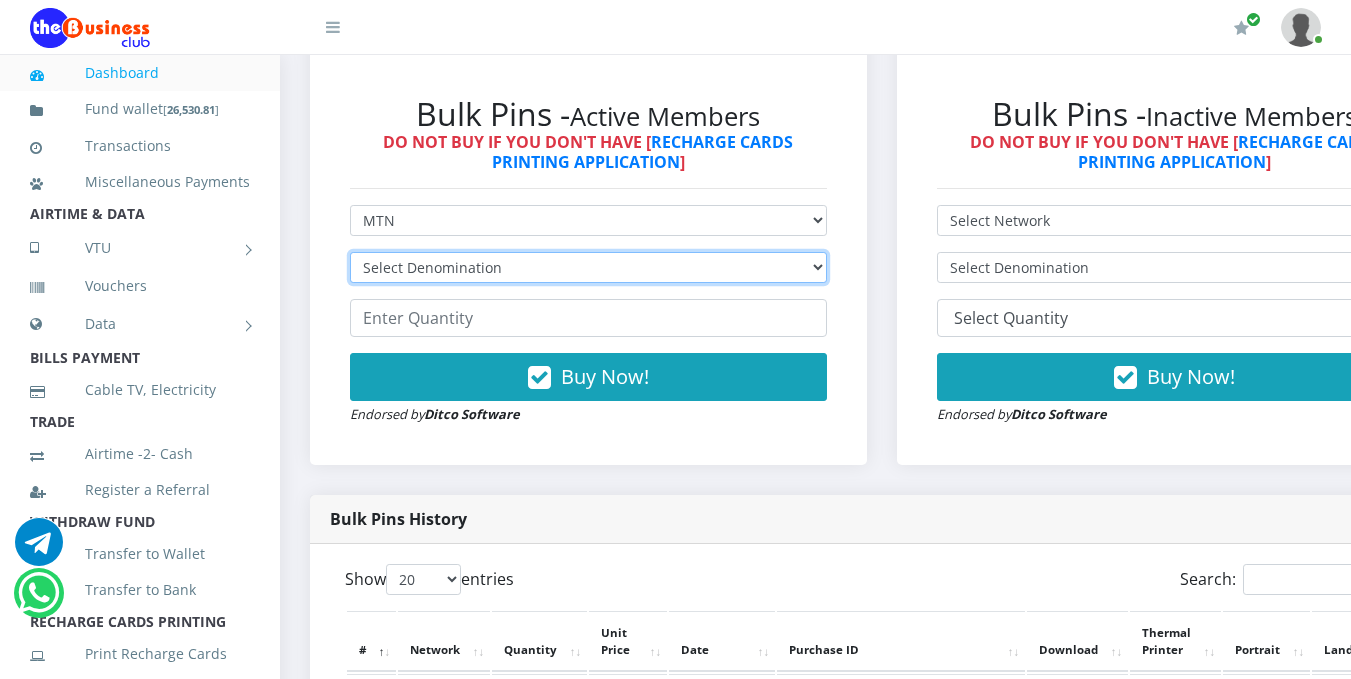 click on "Select Denomination MTN NGN100 - ₦96.99 MTN NGN200 - ₦193.98 MTN NGN400 - ₦387.96 MTN NGN500 - ₦484.95 MTN NGN1000 - ₦969.90 MTN NGN1500 - ₦1,454.85" at bounding box center (588, 267) 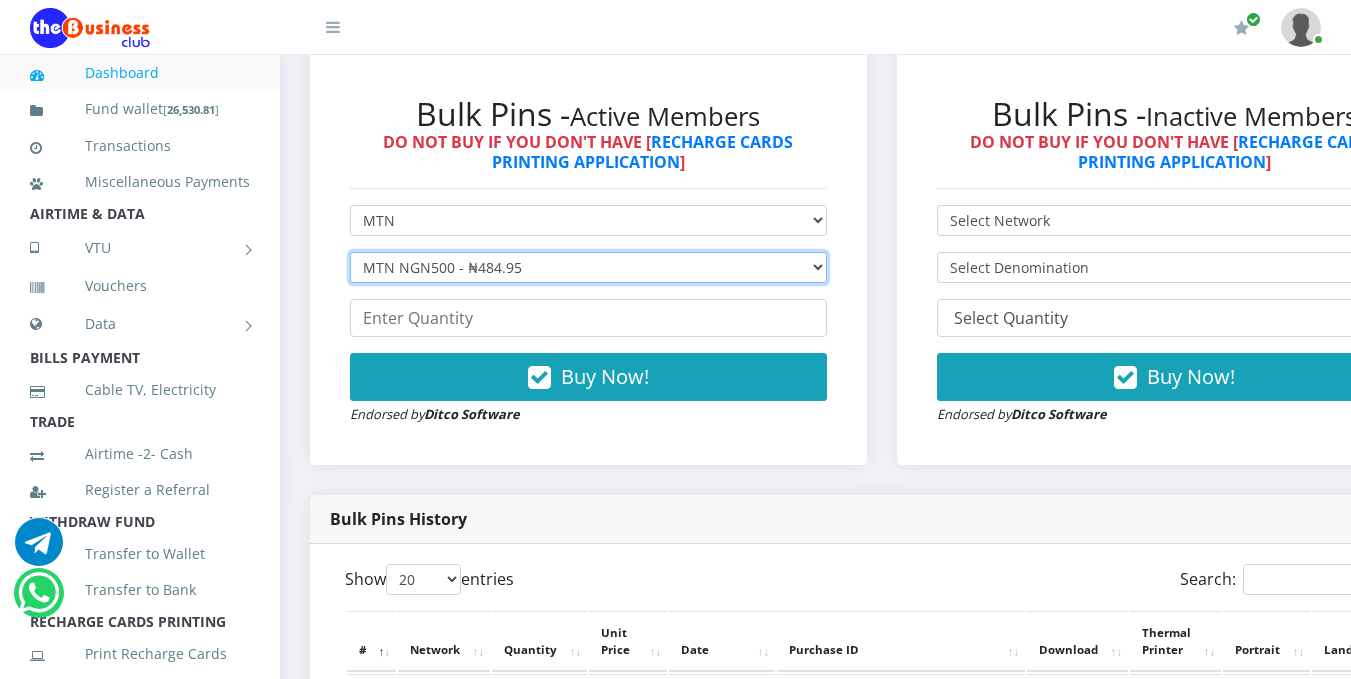click on "Select Denomination MTN NGN100 - ₦96.99 MTN NGN200 - ₦193.98 MTN NGN400 - ₦387.96 MTN NGN500 - ₦484.95 MTN NGN1000 - ₦969.90 MTN NGN1500 - ₦1,454.85" at bounding box center (588, 267) 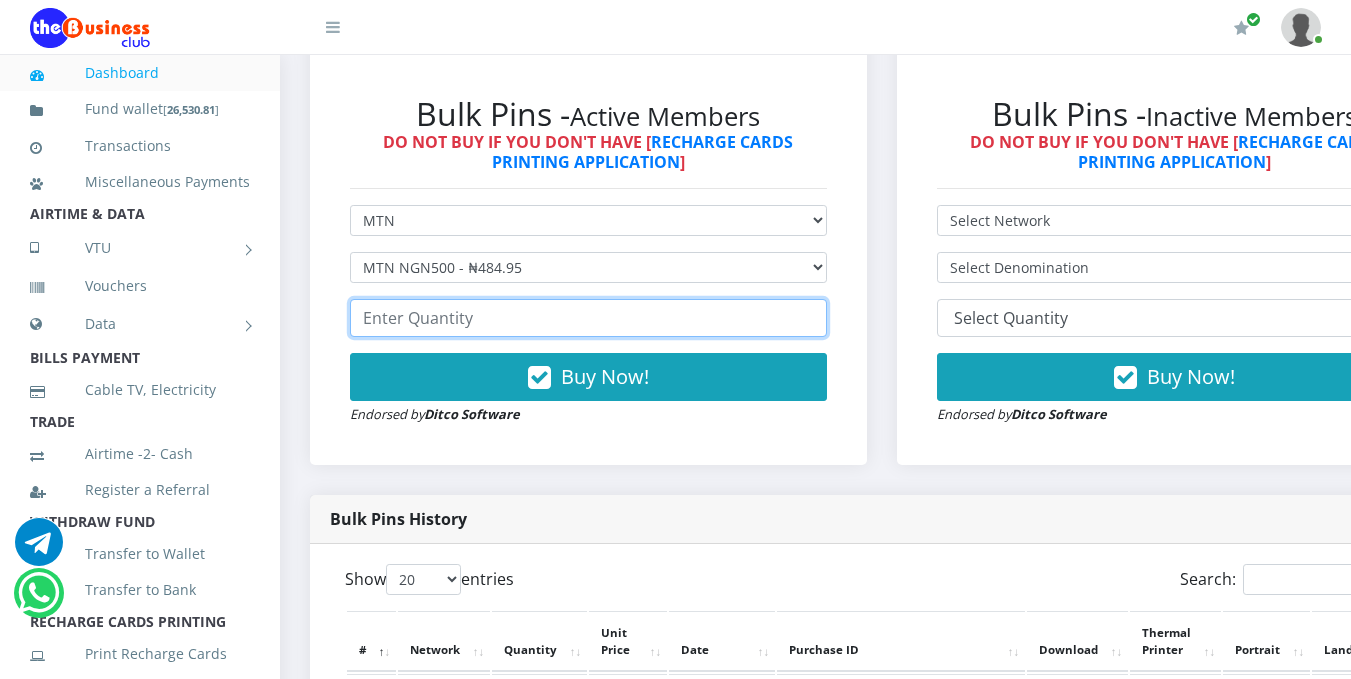 click at bounding box center [588, 318] 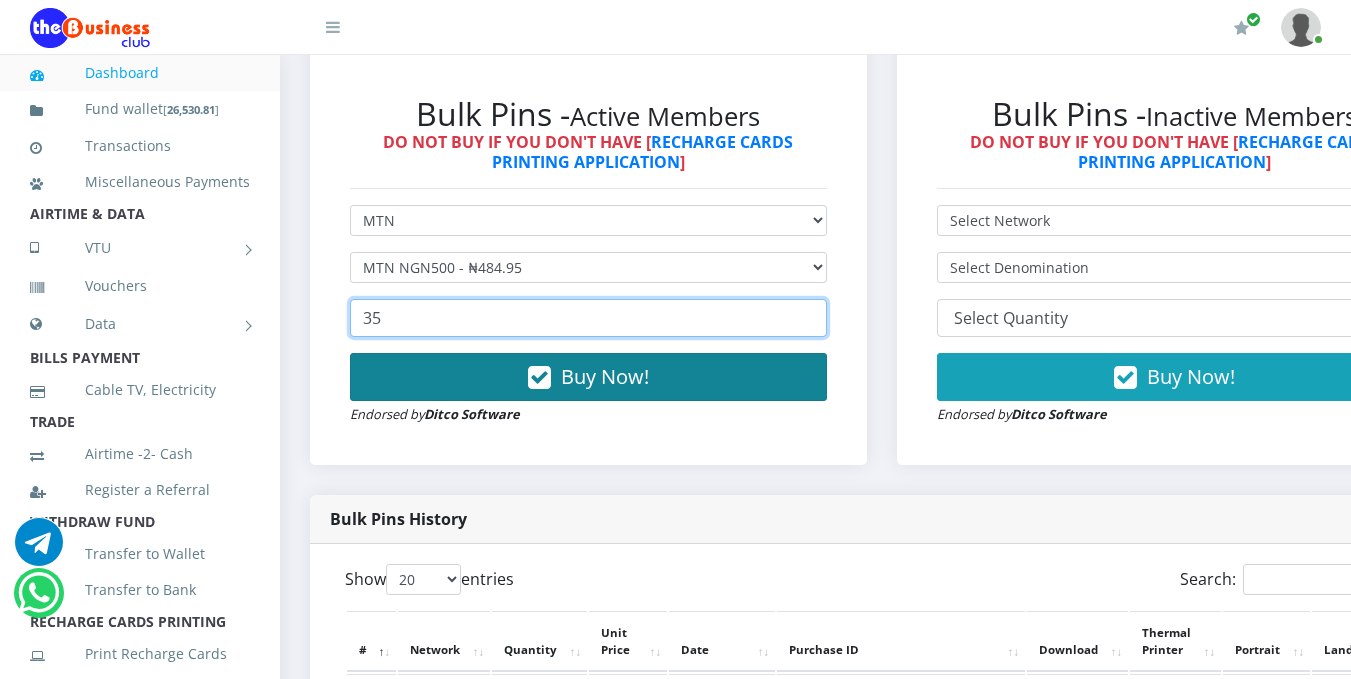 type on "35" 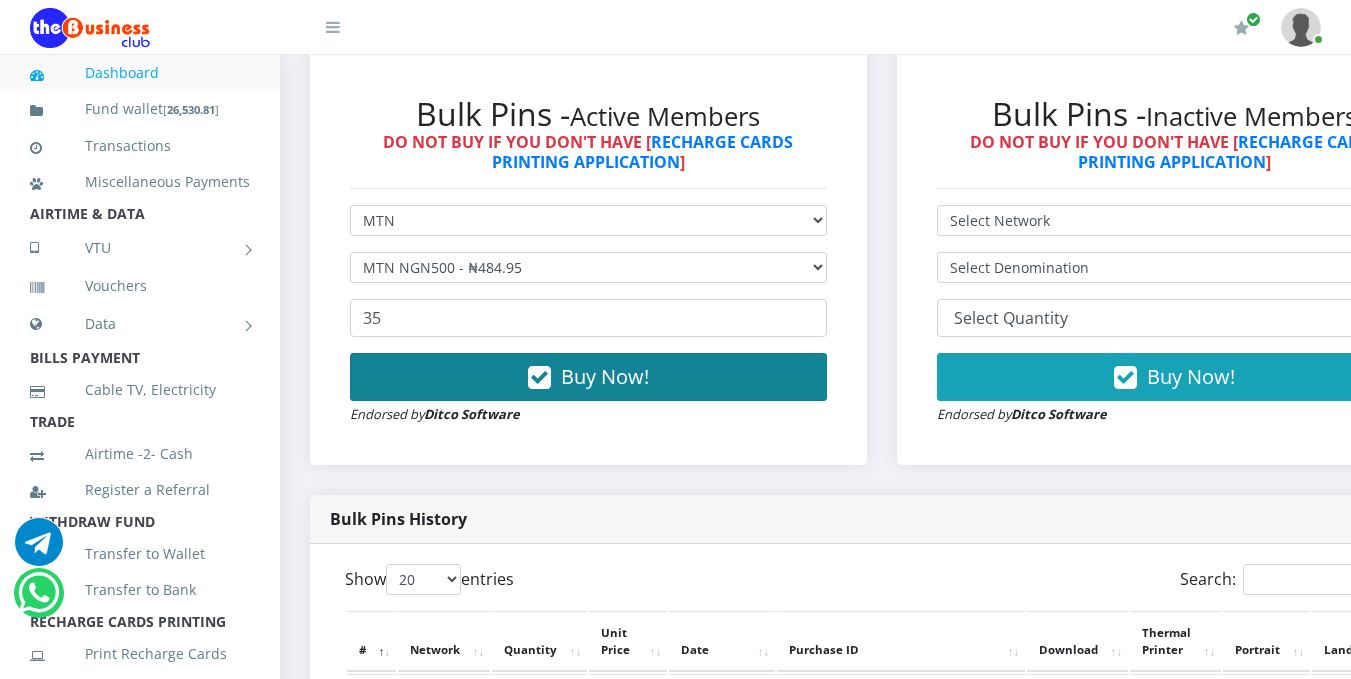 click on "Buy Now!" at bounding box center (588, 377) 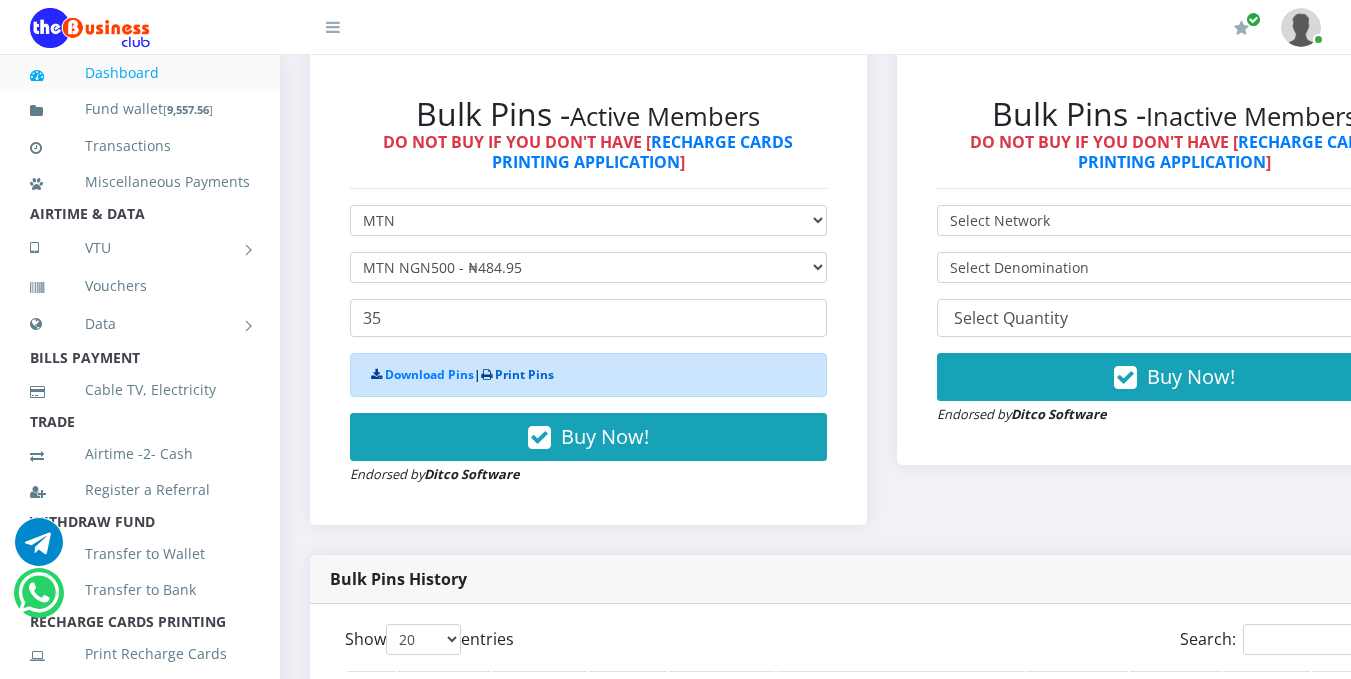 click on "Print Pins" at bounding box center [524, 374] 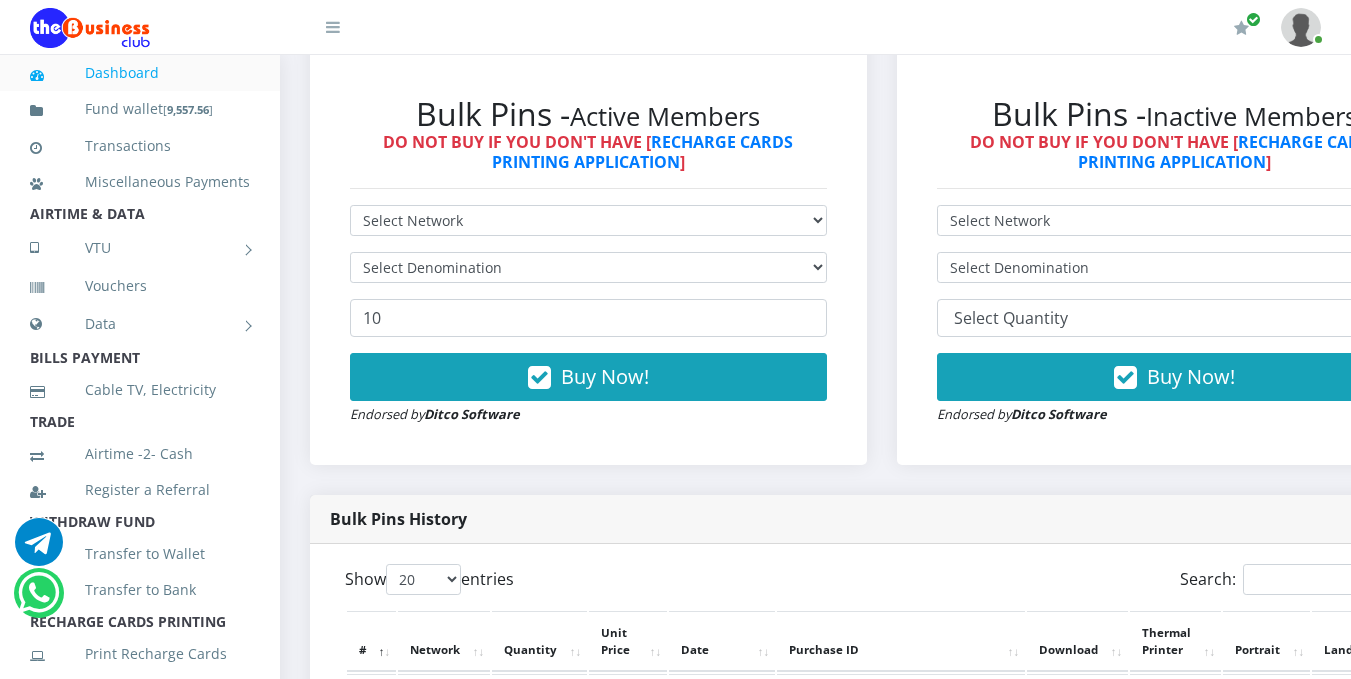 scroll, scrollTop: 0, scrollLeft: 0, axis: both 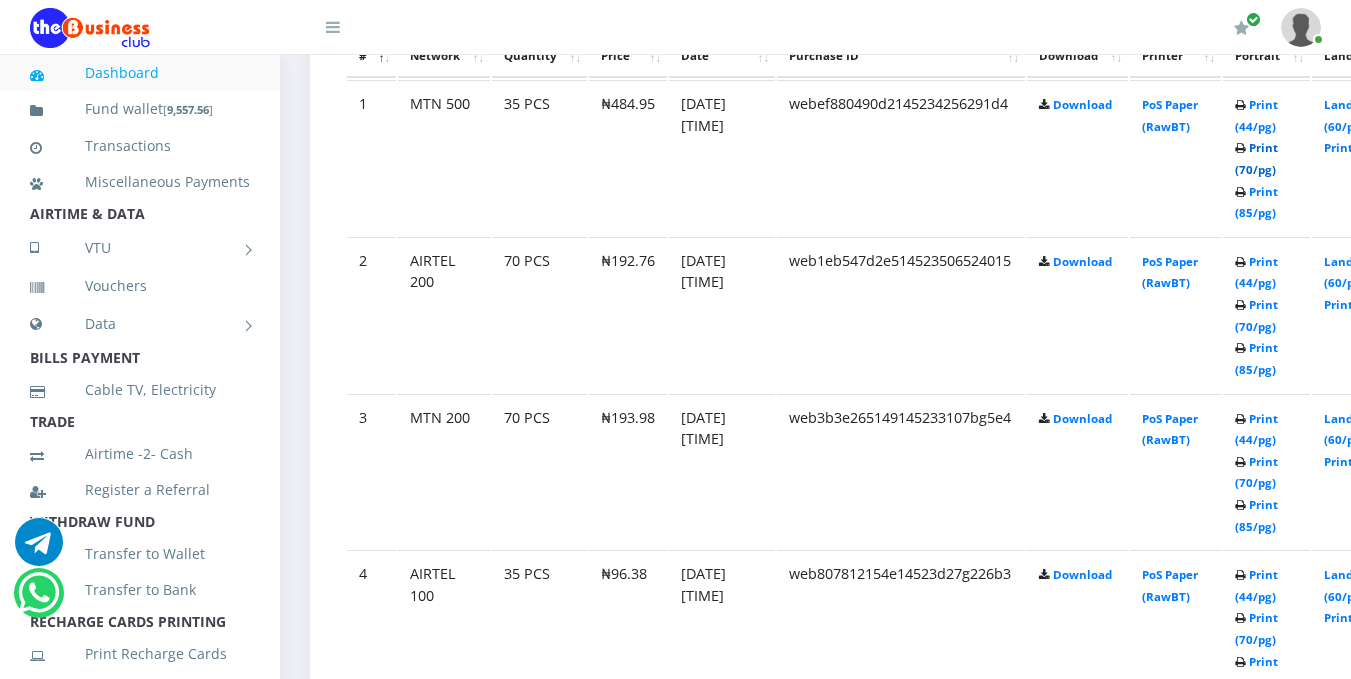 click on "Print (70/pg)" at bounding box center (1256, 158) 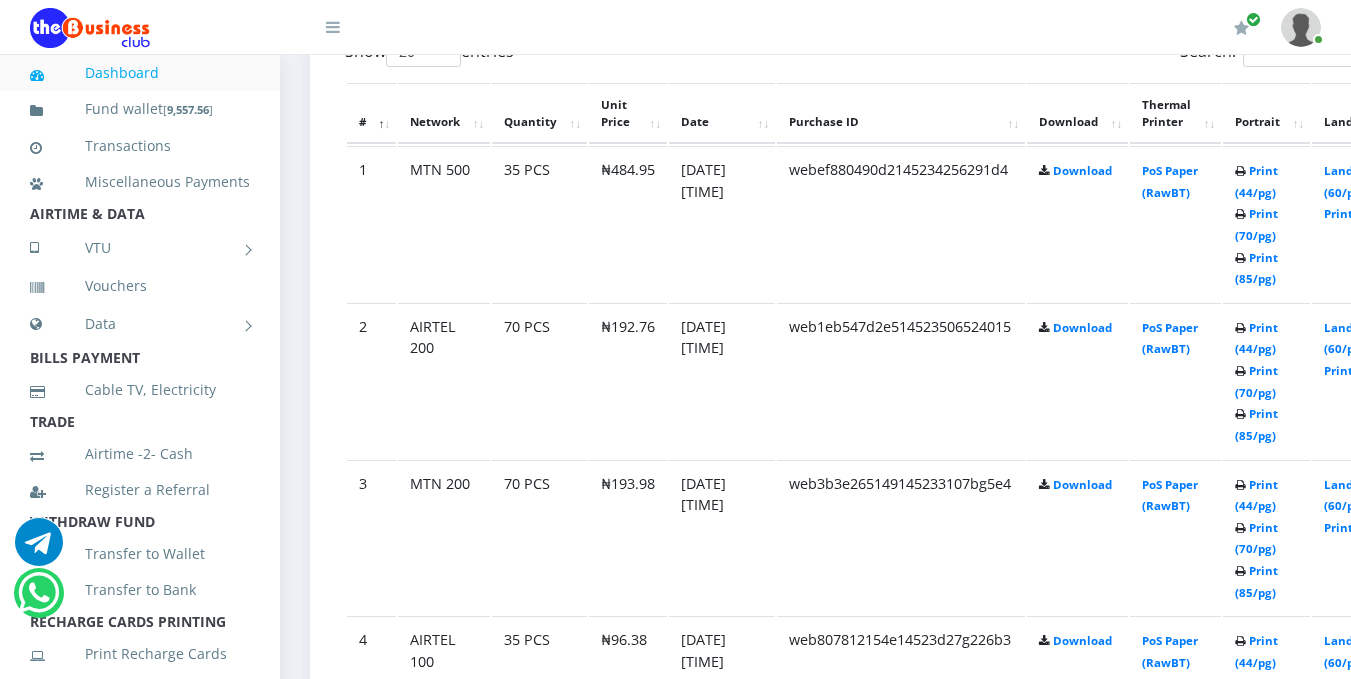 scroll, scrollTop: 1188, scrollLeft: 0, axis: vertical 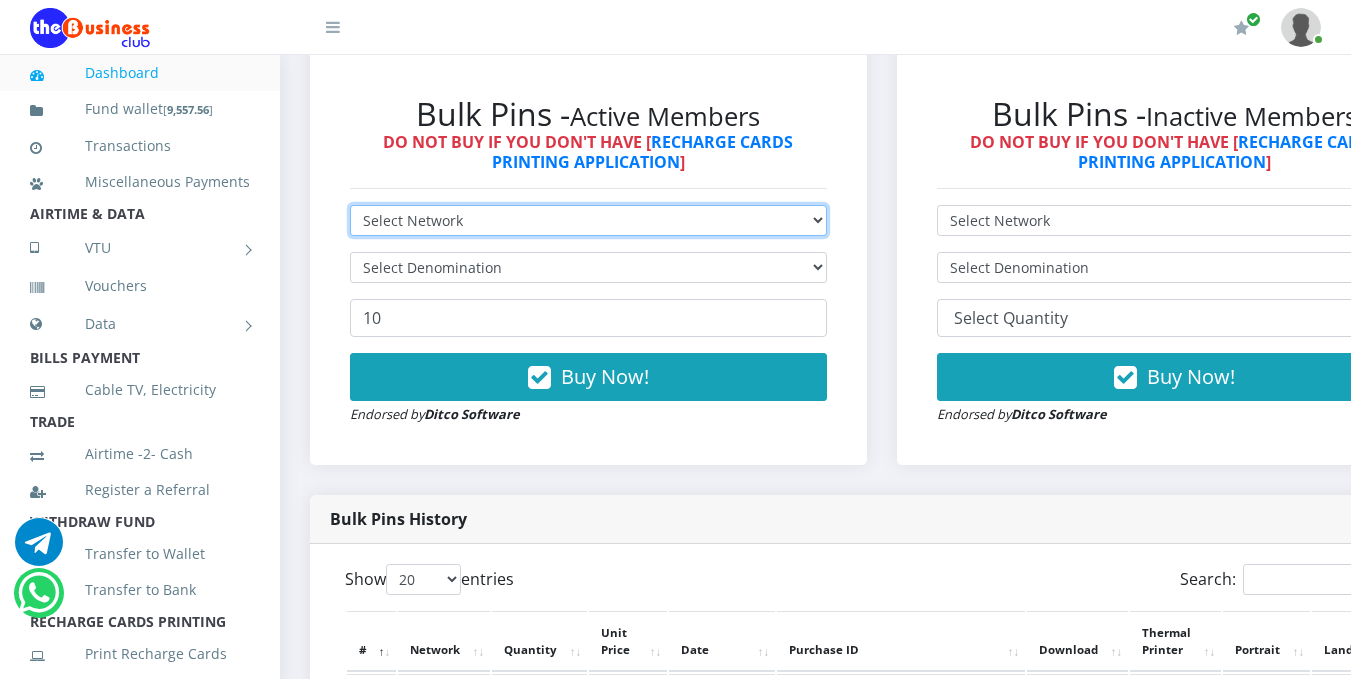 click on "Select Network
MTN
Globacom
9Mobile
Airtel" at bounding box center (588, 220) 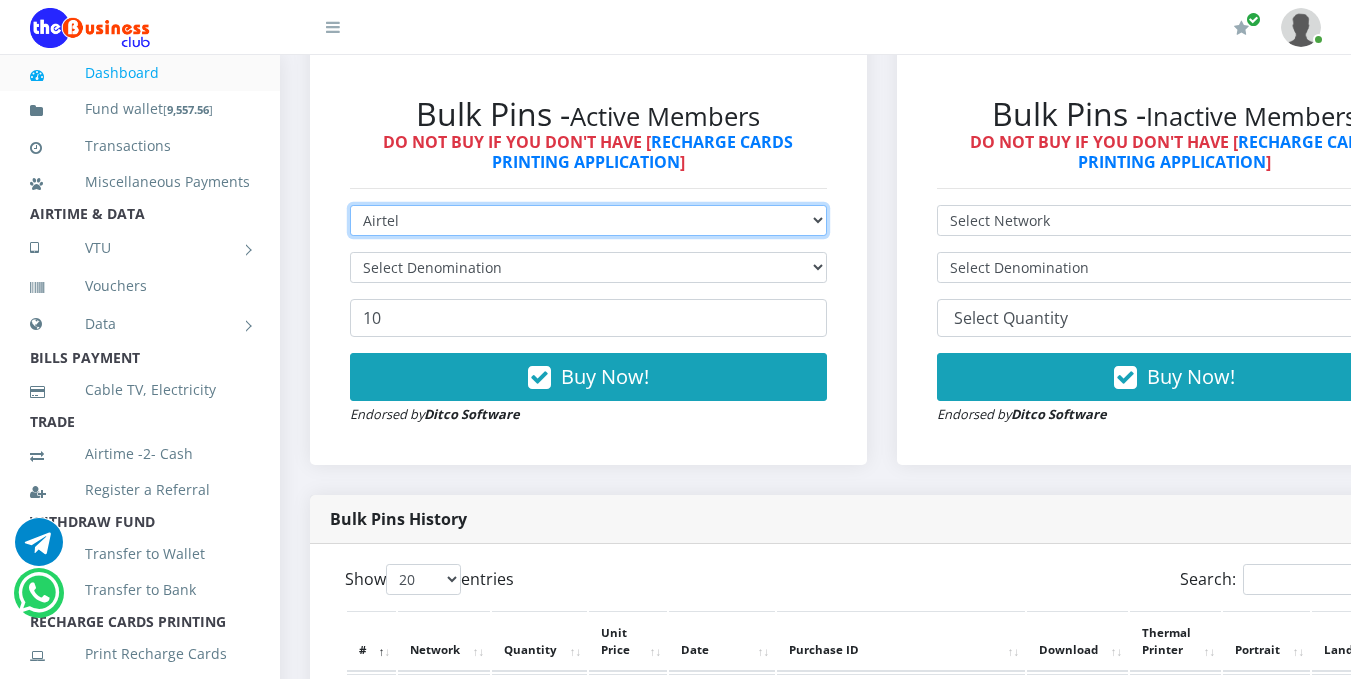click on "Select Network
MTN
Globacom
9Mobile
Airtel" at bounding box center [588, 220] 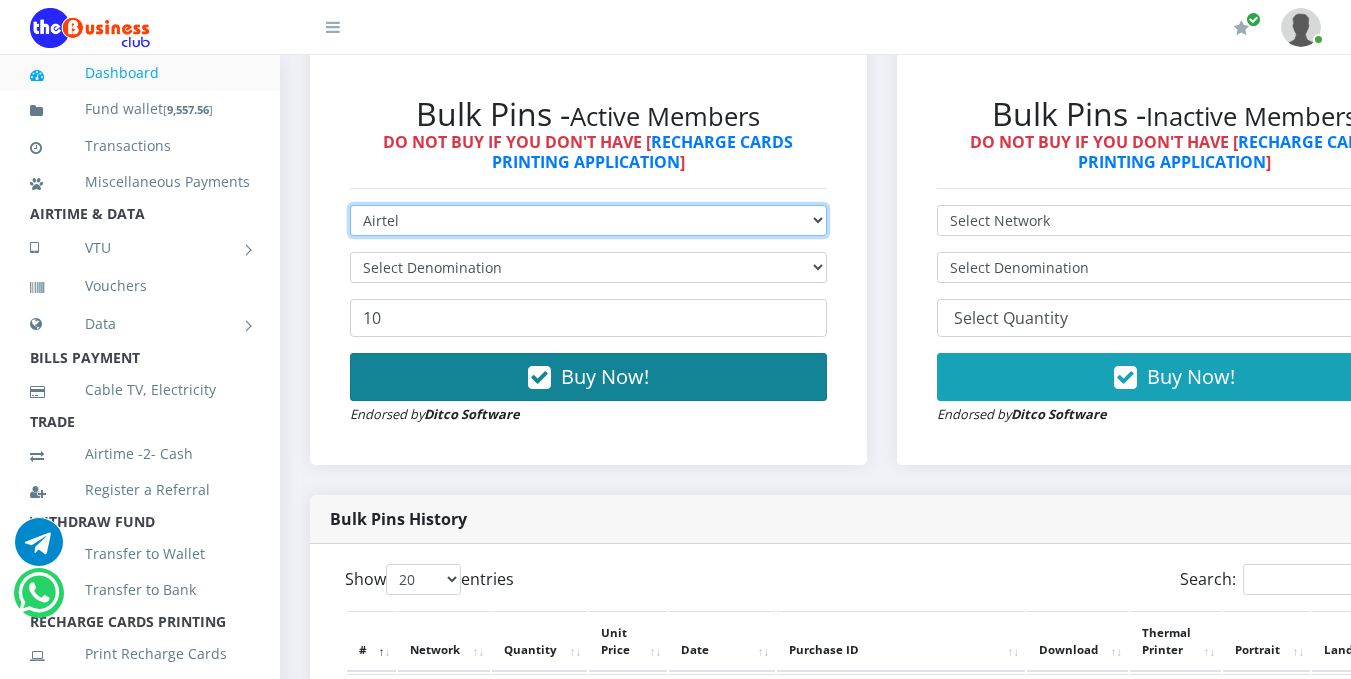 type 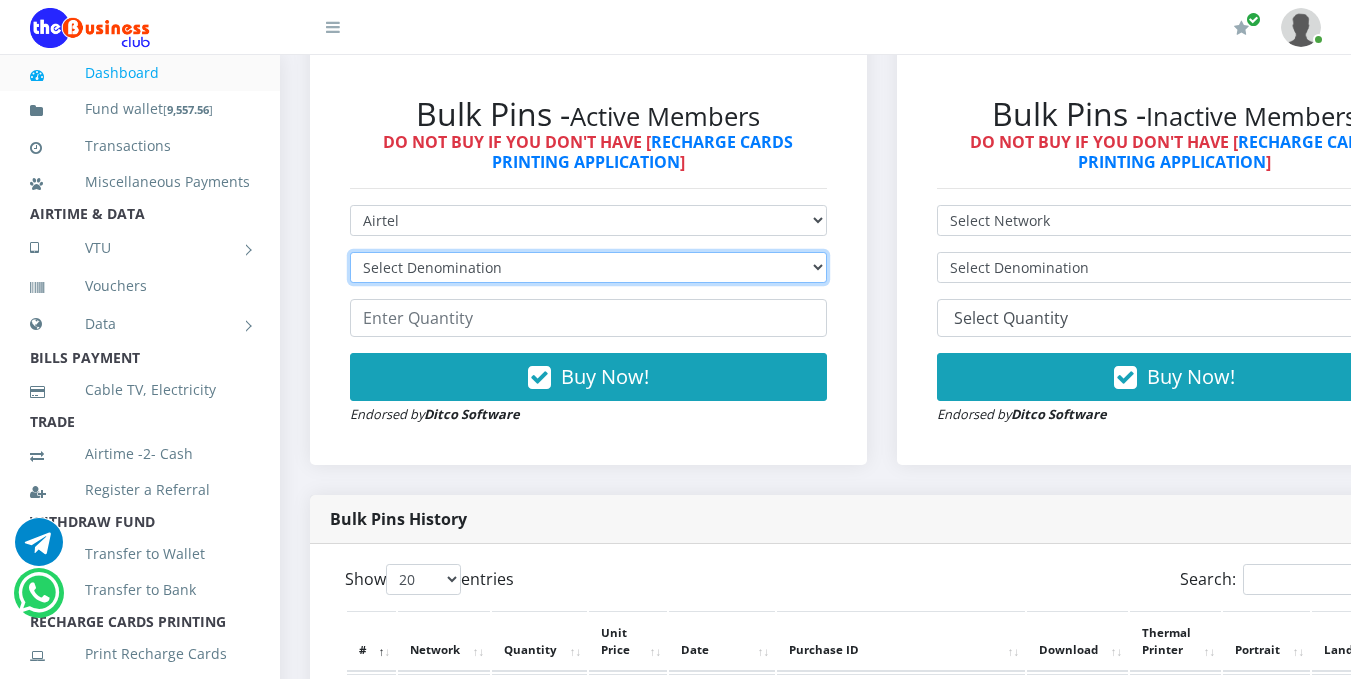 click on "Select Denomination Airtel NGN100 - ₦96.38 Airtel NGN200 - ₦192.76 Airtel NGN500 - ₦481.90 Airtel NGN1000 - ₦963.80" at bounding box center (588, 267) 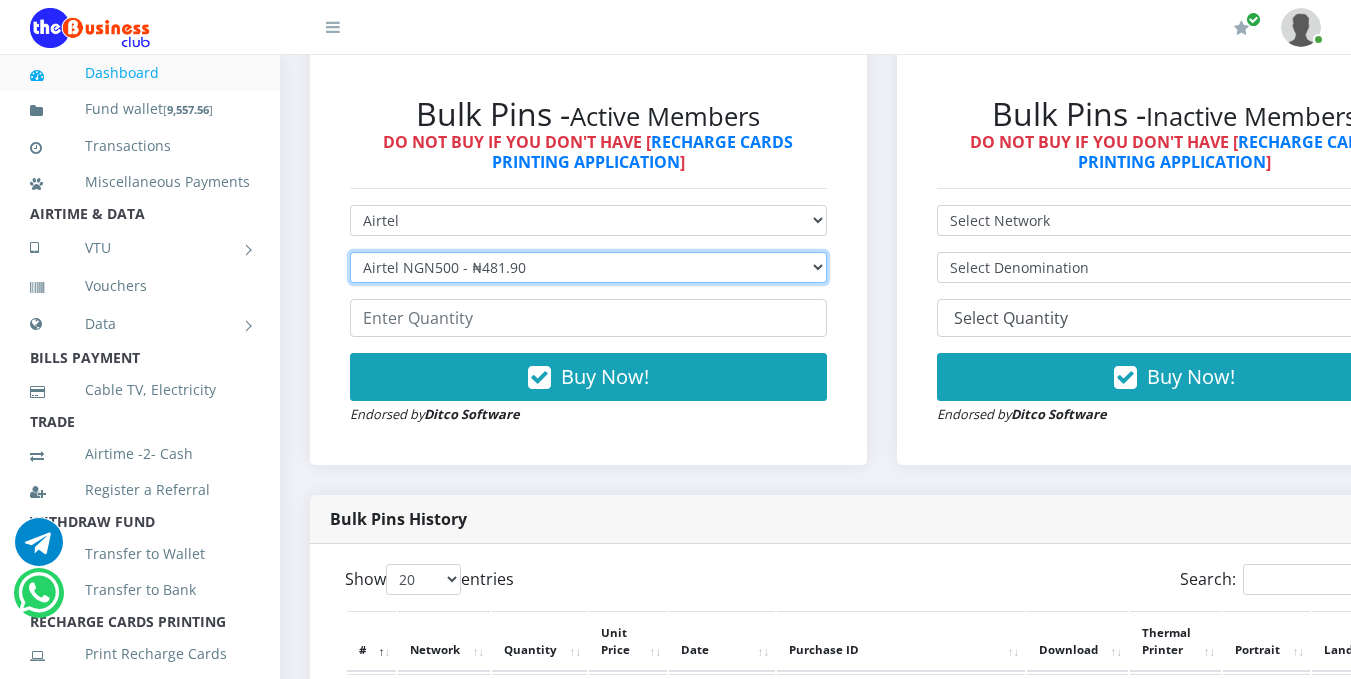 click on "Select Denomination Airtel NGN100 - ₦96.38 Airtel NGN200 - ₦192.76 Airtel NGN500 - ₦481.90 Airtel NGN1000 - ₦963.80" at bounding box center [588, 267] 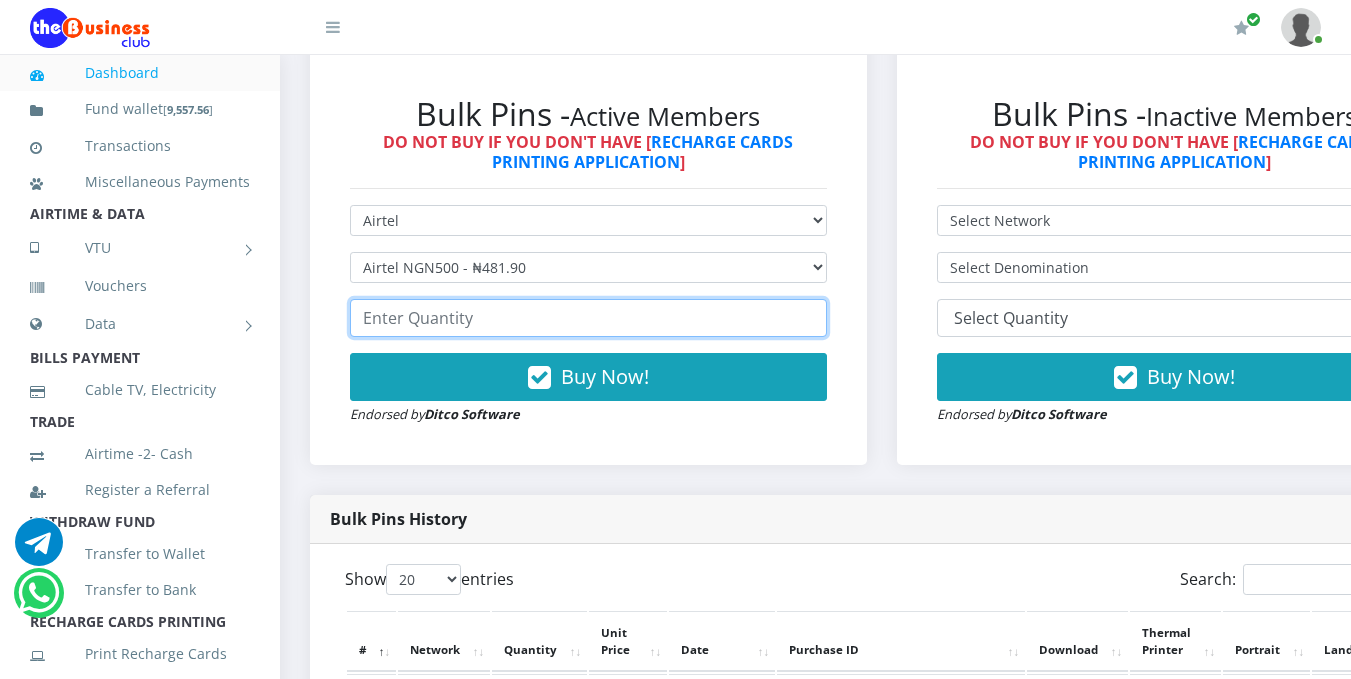 click at bounding box center (588, 318) 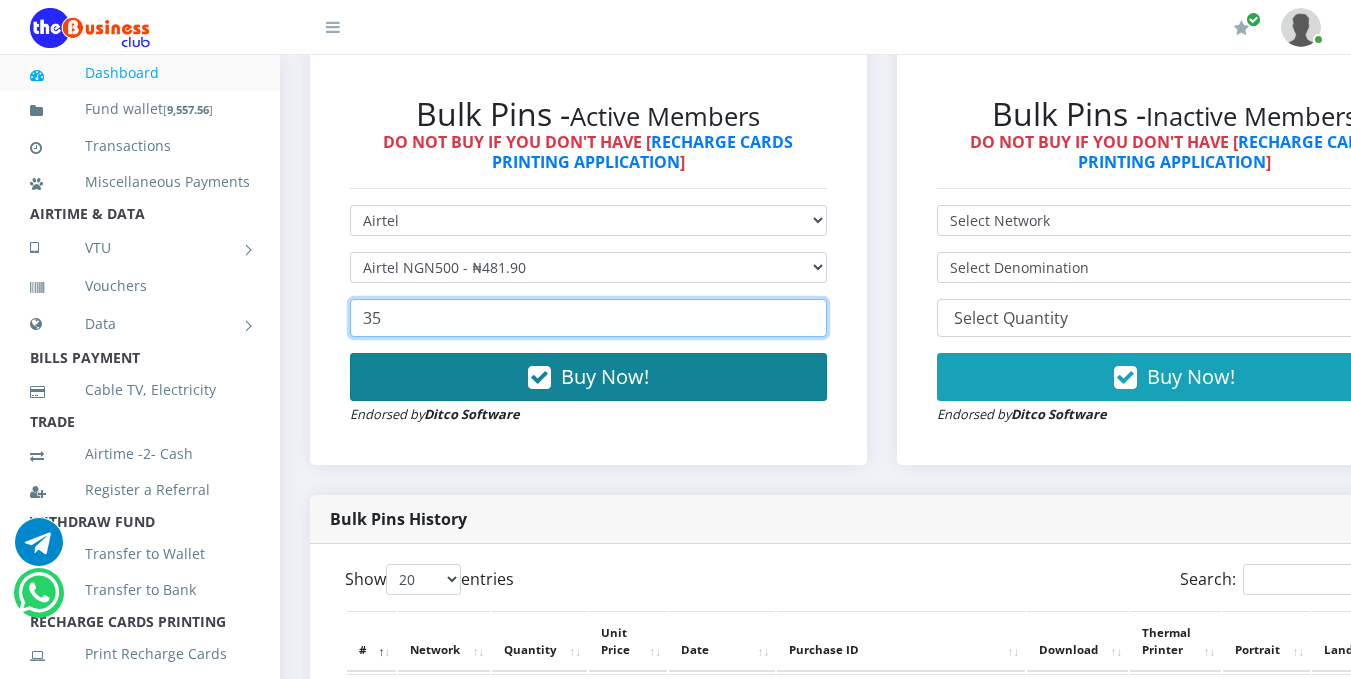 type on "35" 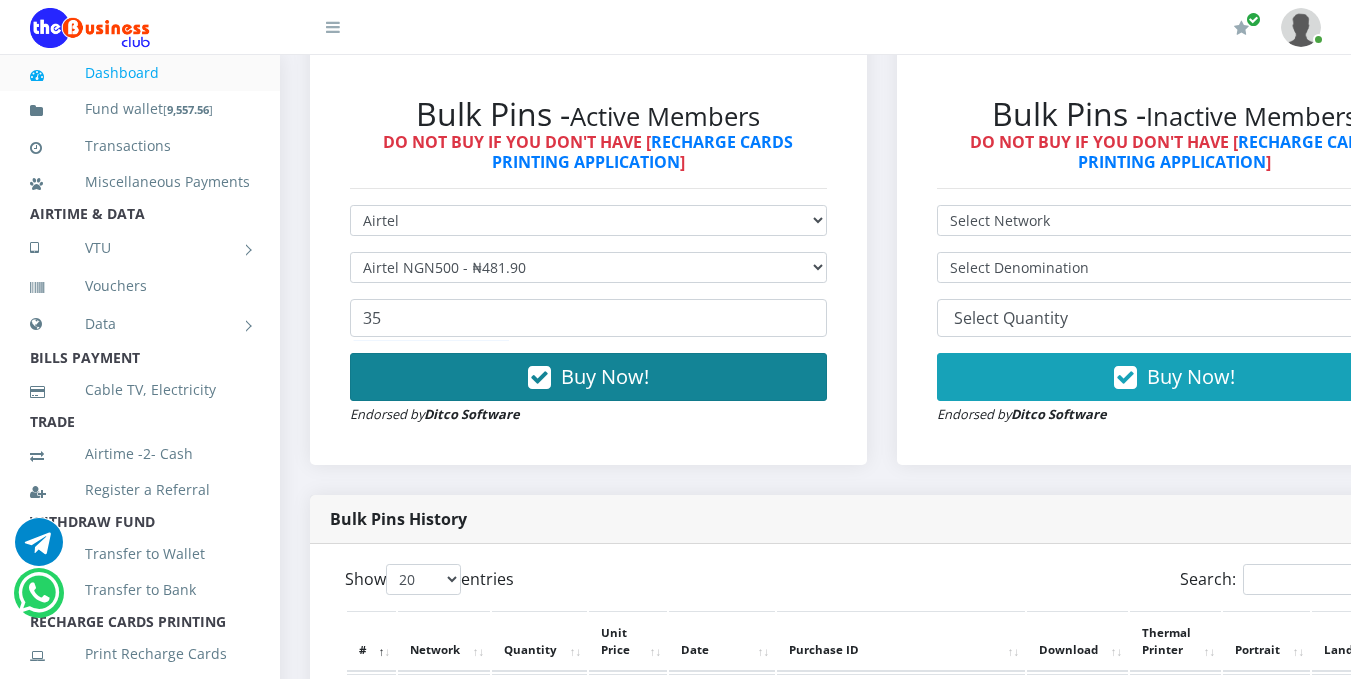 click on "Buy Now!" at bounding box center (605, 376) 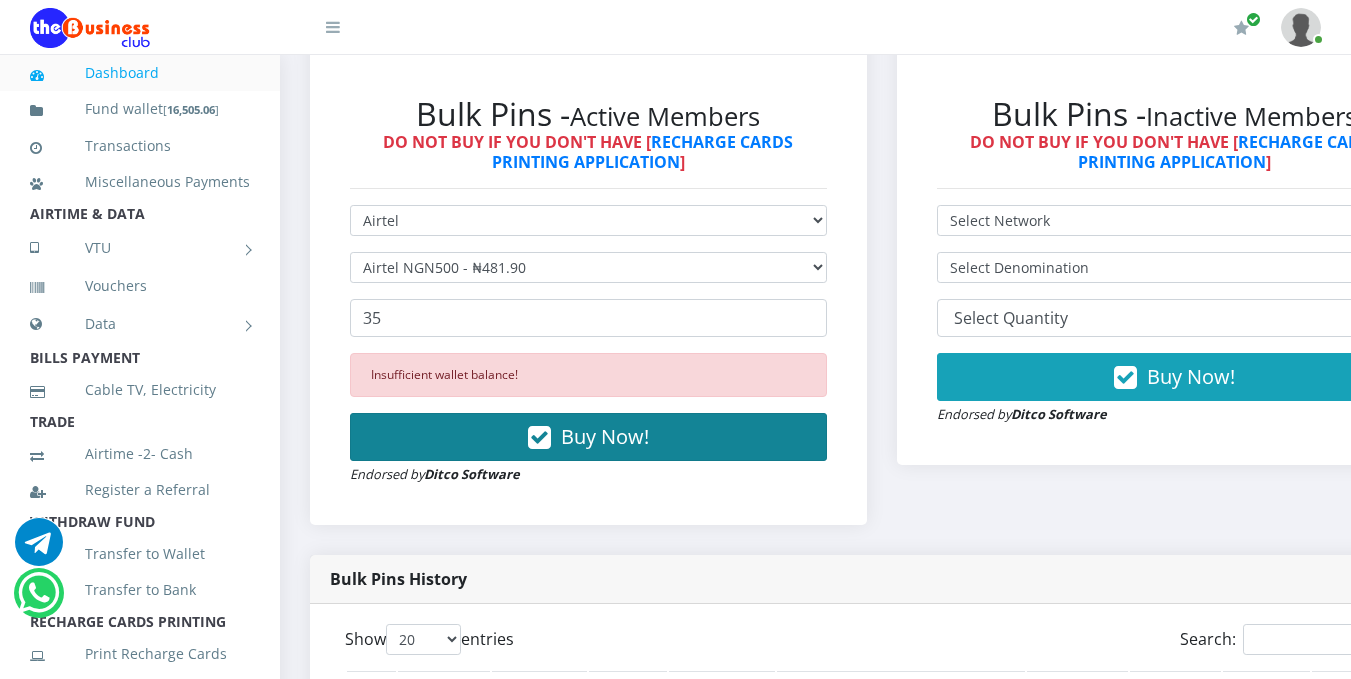 click on "Buy Now!" at bounding box center [605, 436] 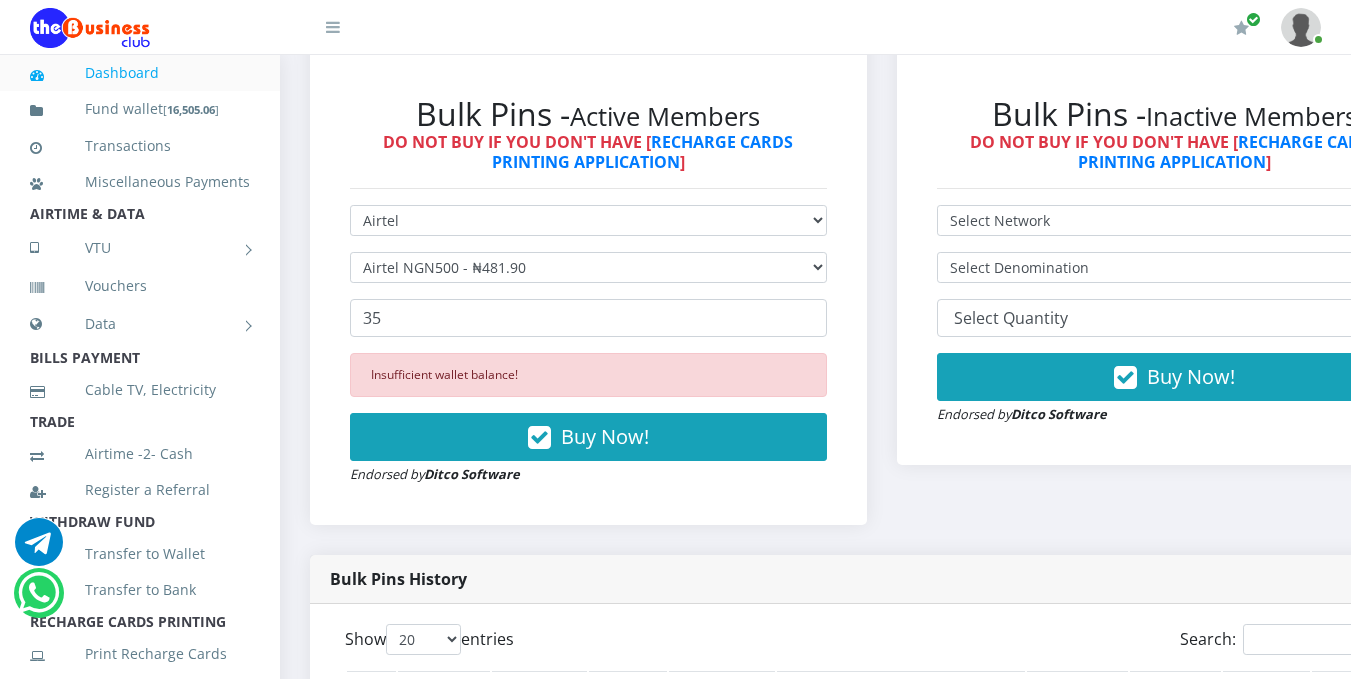 scroll, scrollTop: 35, scrollLeft: 0, axis: vertical 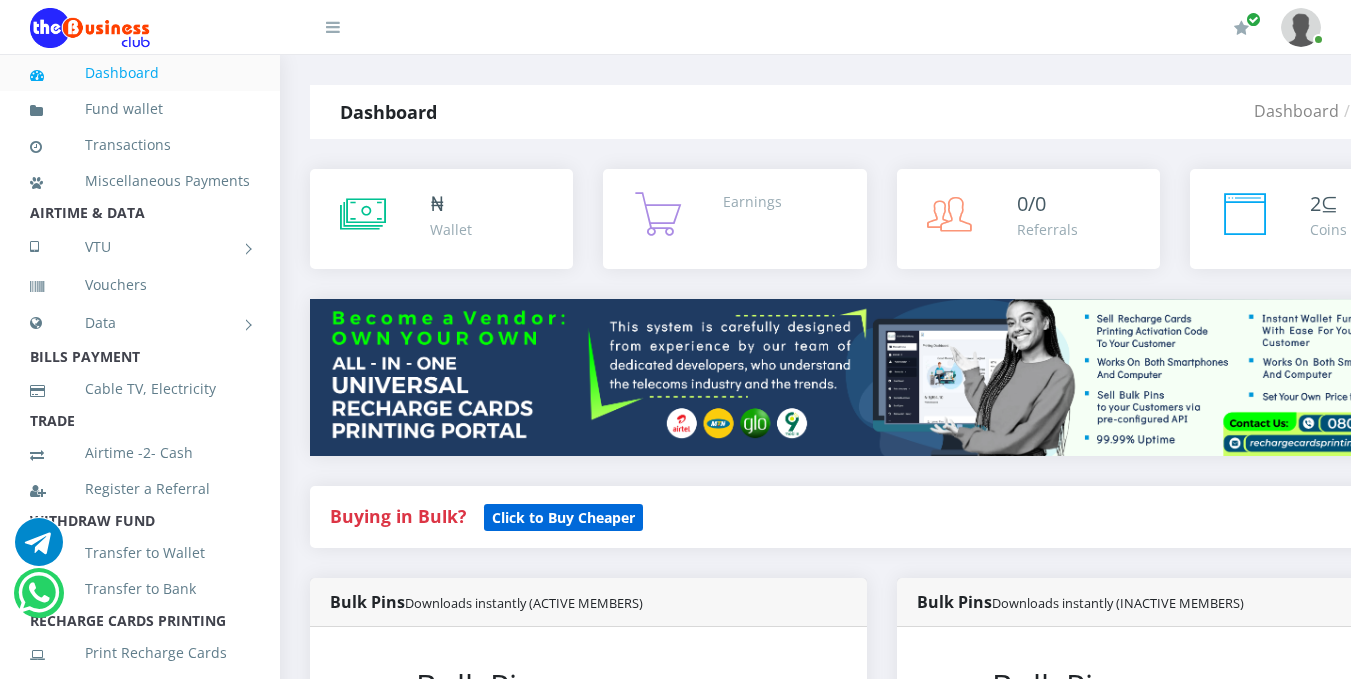 click on "Click to Buy Cheaper" at bounding box center (563, 517) 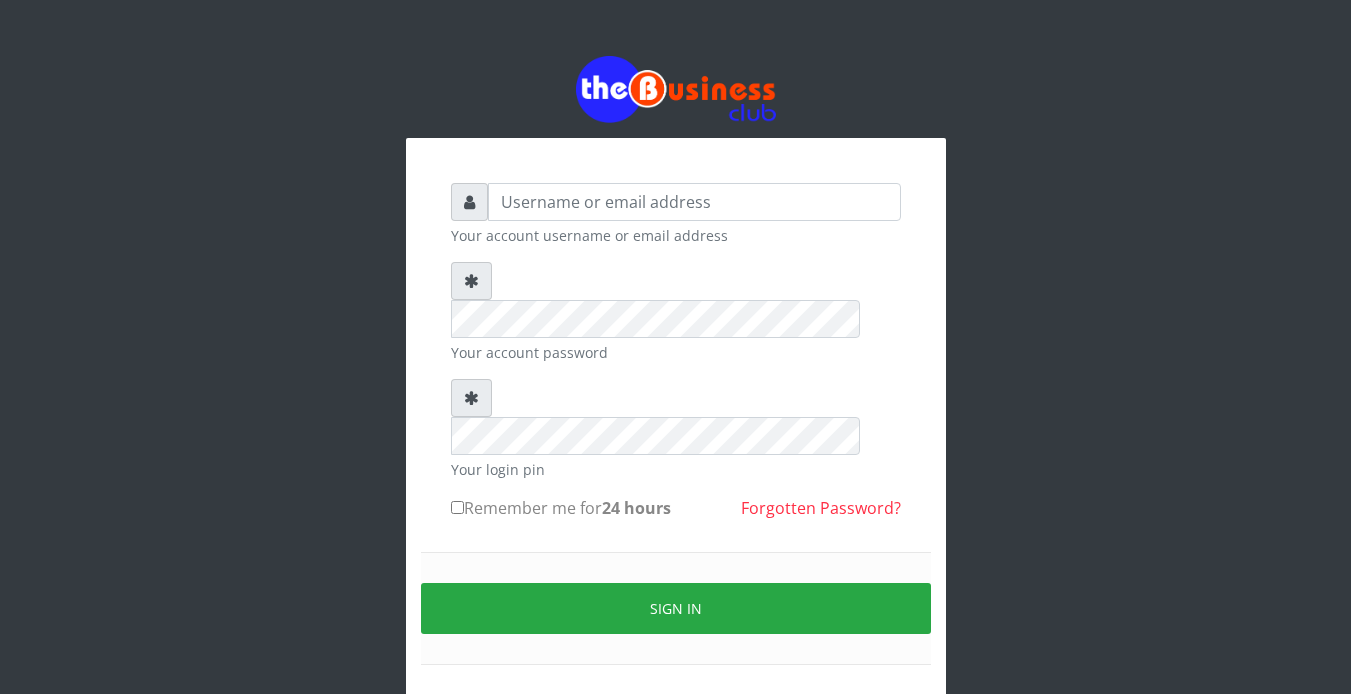 scroll, scrollTop: 0, scrollLeft: 0, axis: both 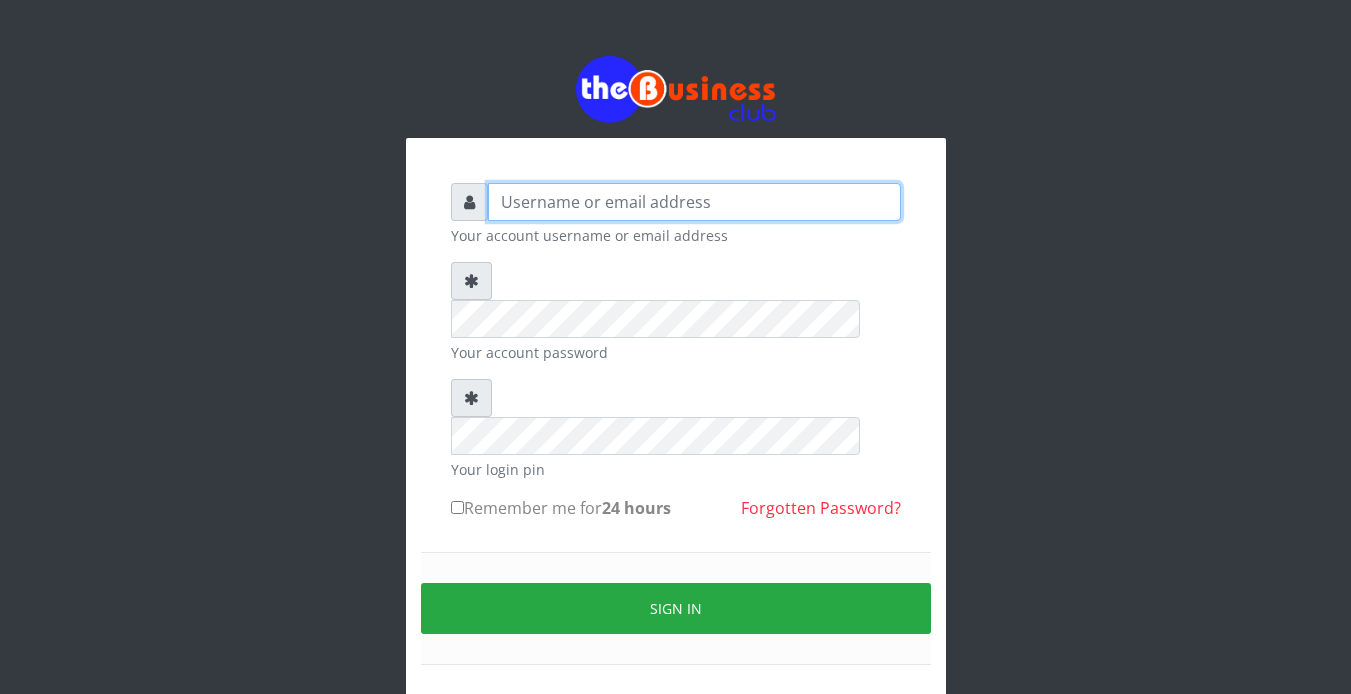 type on "[LAST]" 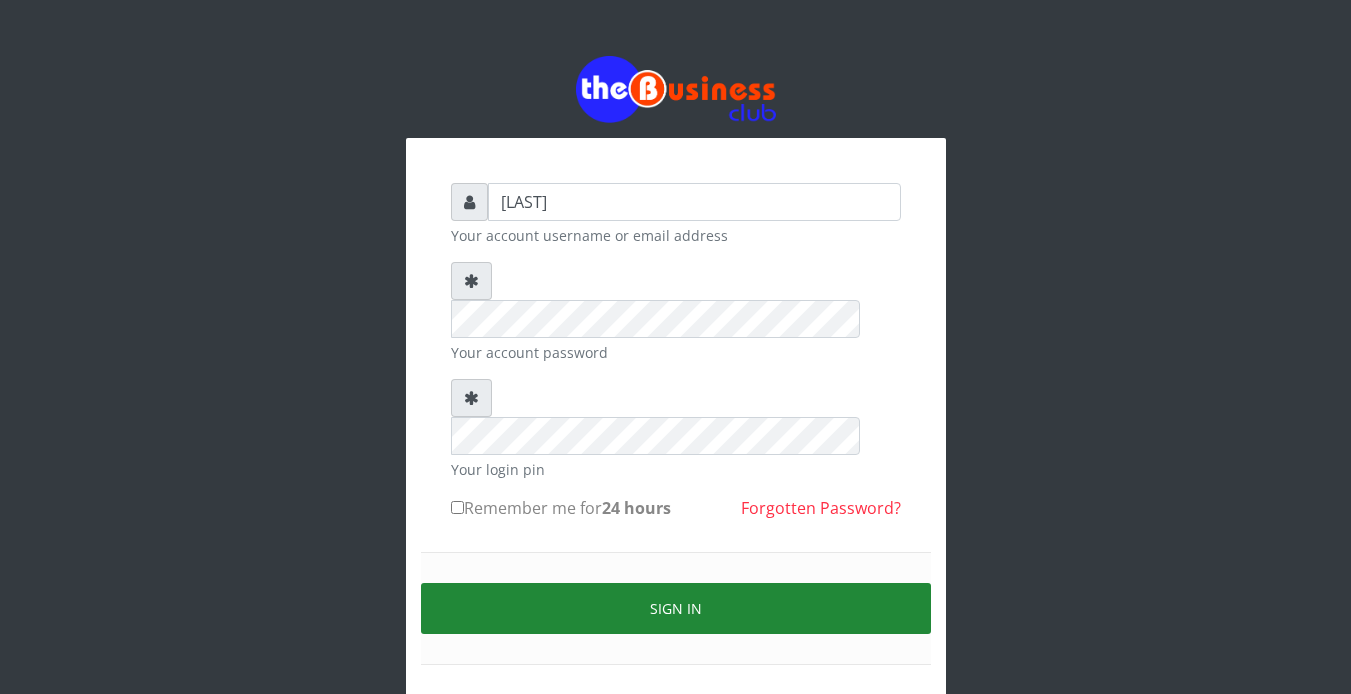 click on "Sign in" at bounding box center (676, 608) 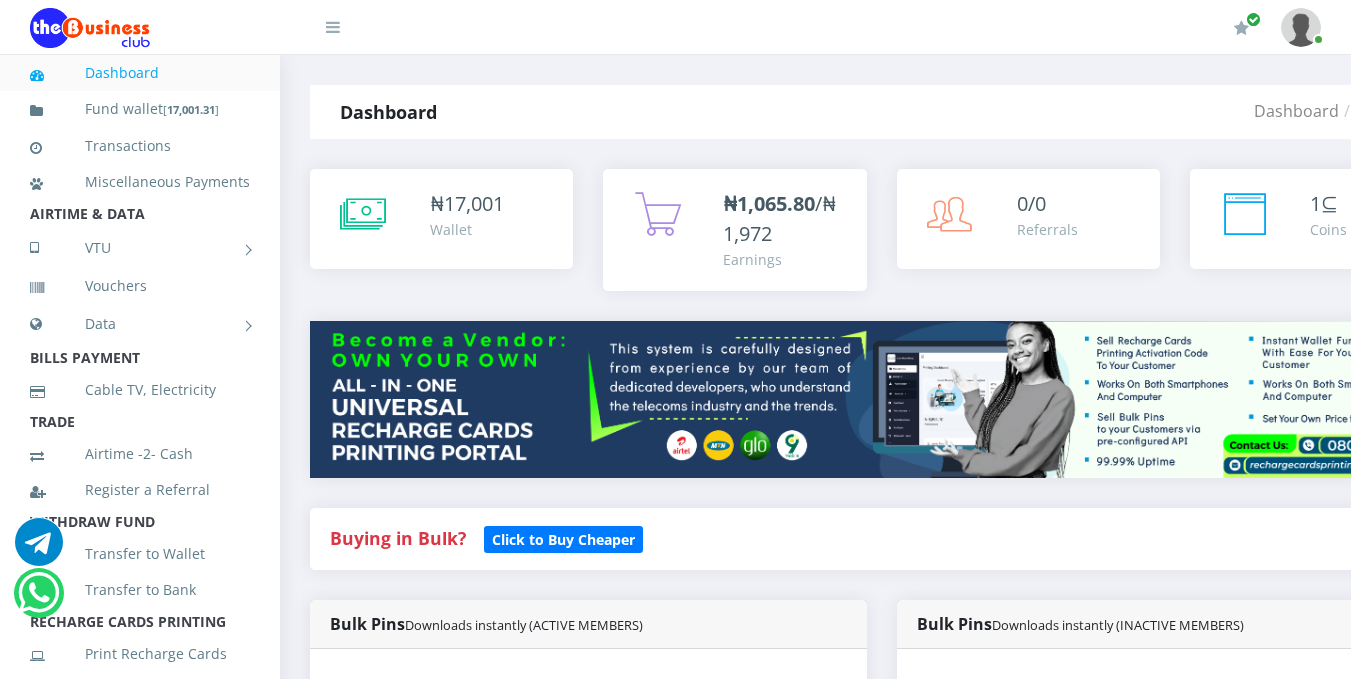scroll, scrollTop: 0, scrollLeft: 0, axis: both 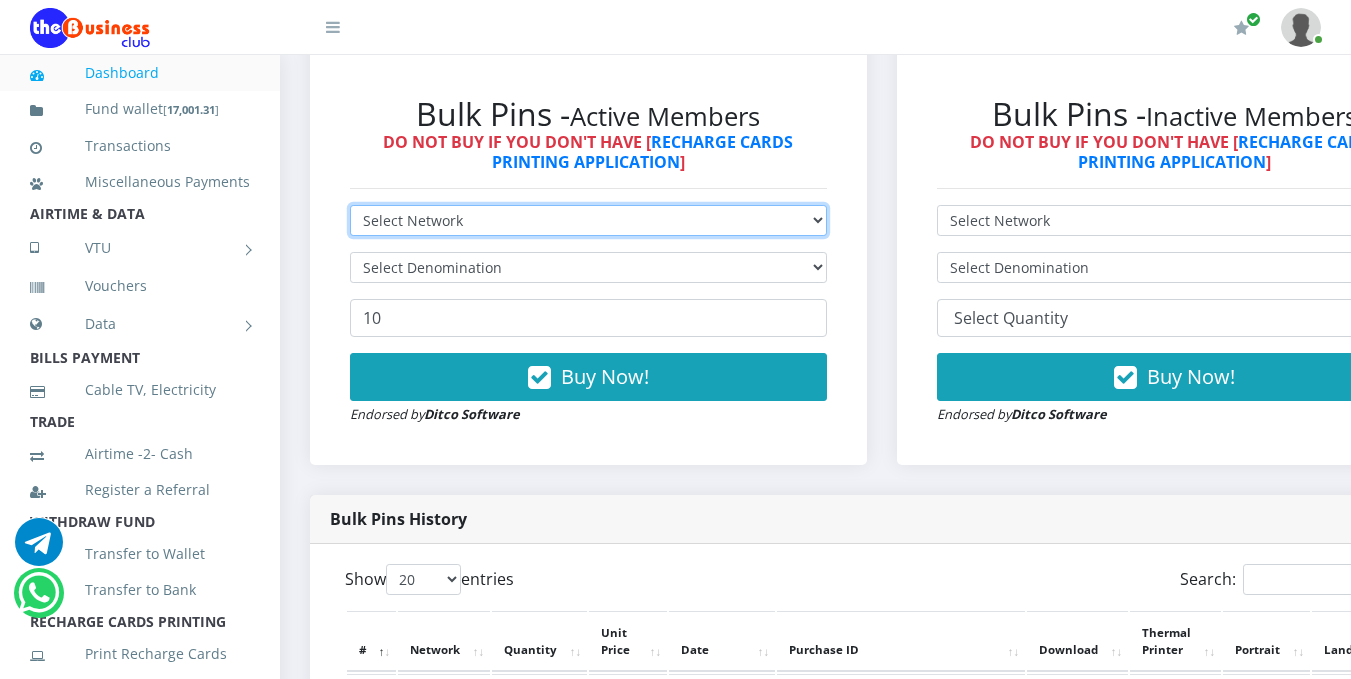 click on "Select Network
MTN
Globacom
9Mobile
Airtel" at bounding box center (588, 220) 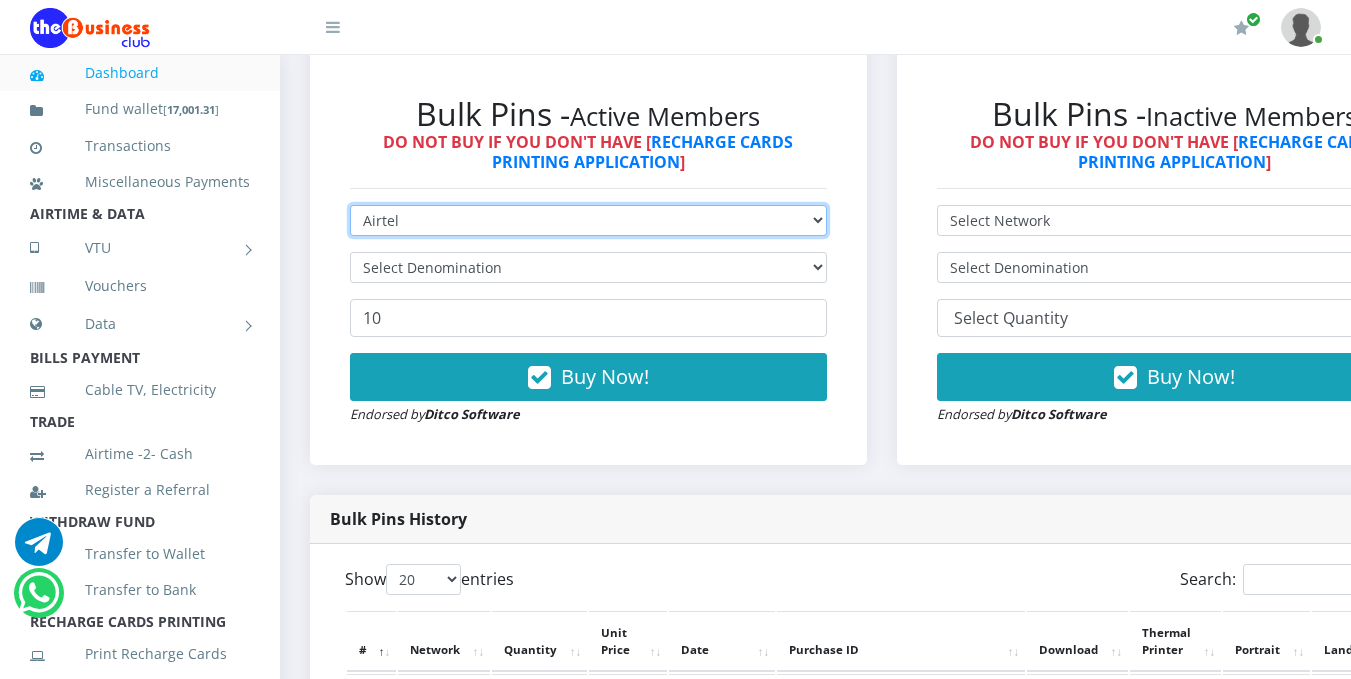 click on "Select Network
MTN
Globacom
9Mobile
Airtel" at bounding box center [588, 220] 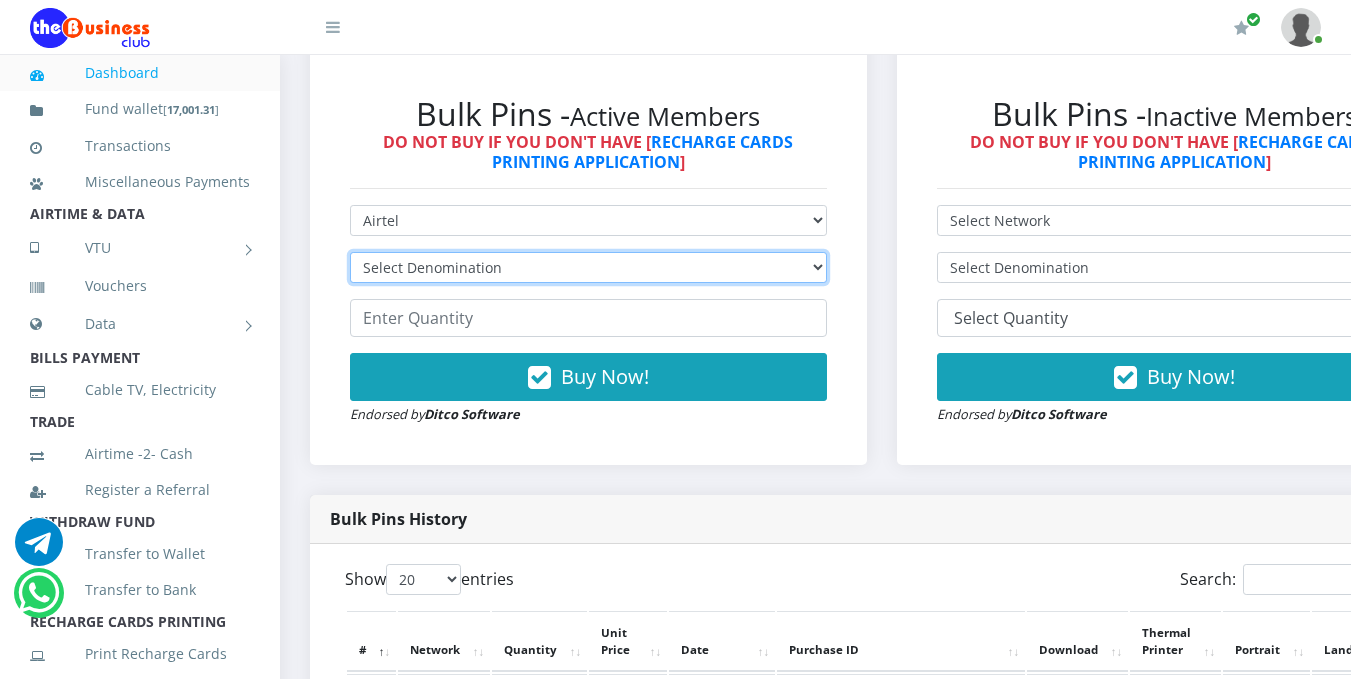 click on "Select Denomination Airtel NGN100 - ₦96.38 Airtel NGN200 - ₦192.76 Airtel NGN500 - ₦481.90 Airtel NGN1000 - ₦963.80" at bounding box center (588, 267) 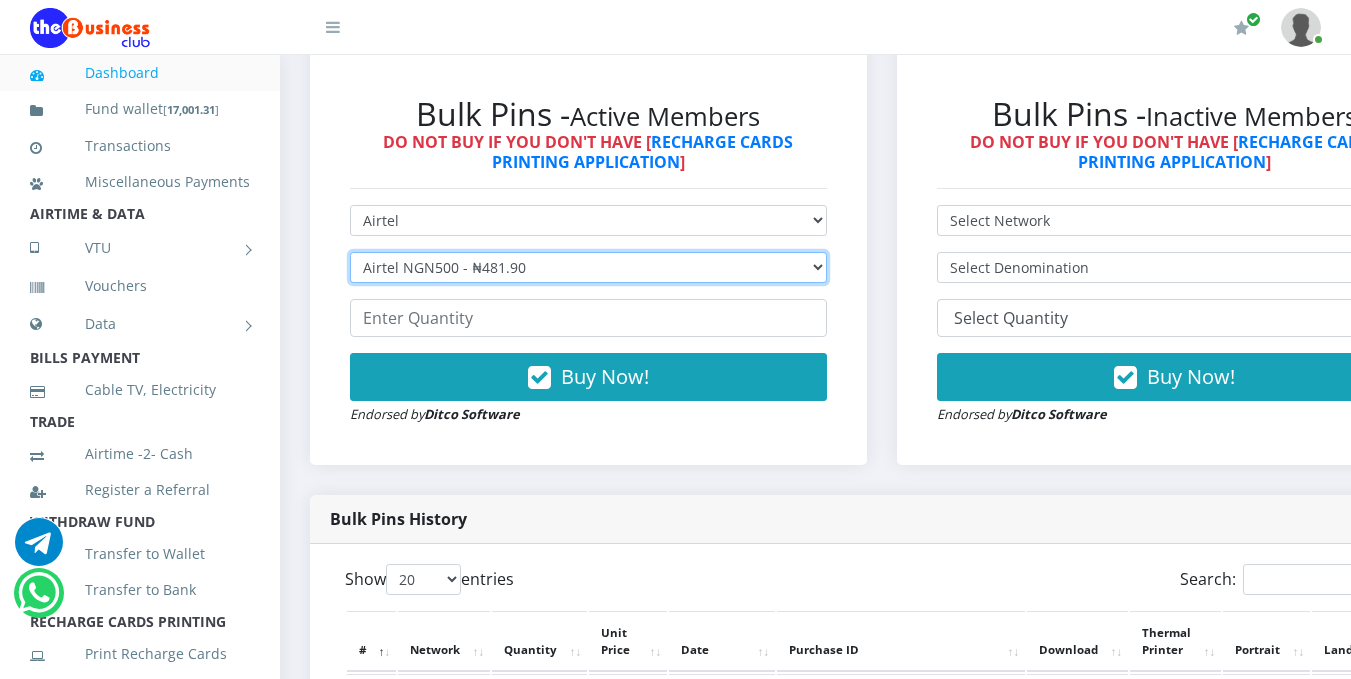 click on "Select Denomination Airtel NGN100 - ₦96.38 Airtel NGN200 - ₦192.76 Airtel NGN500 - ₦481.90 Airtel NGN1000 - ₦963.80" at bounding box center [588, 267] 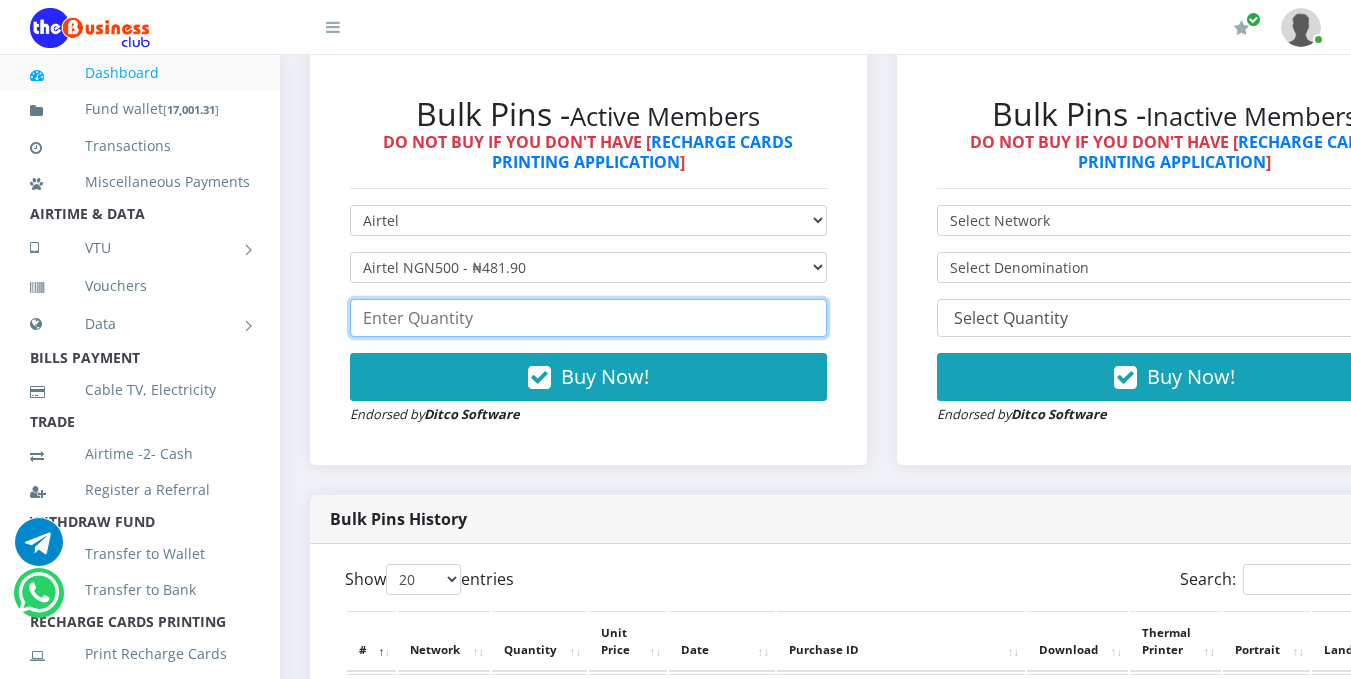 click at bounding box center (588, 318) 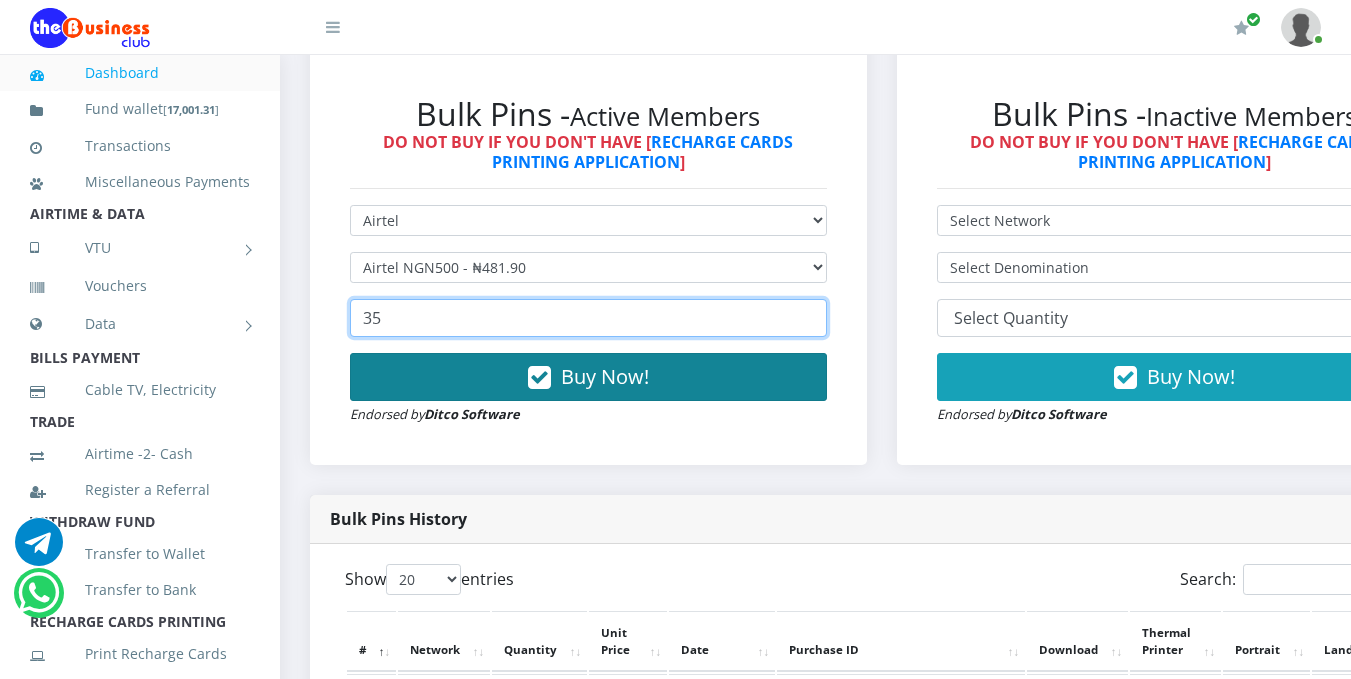 type on "35" 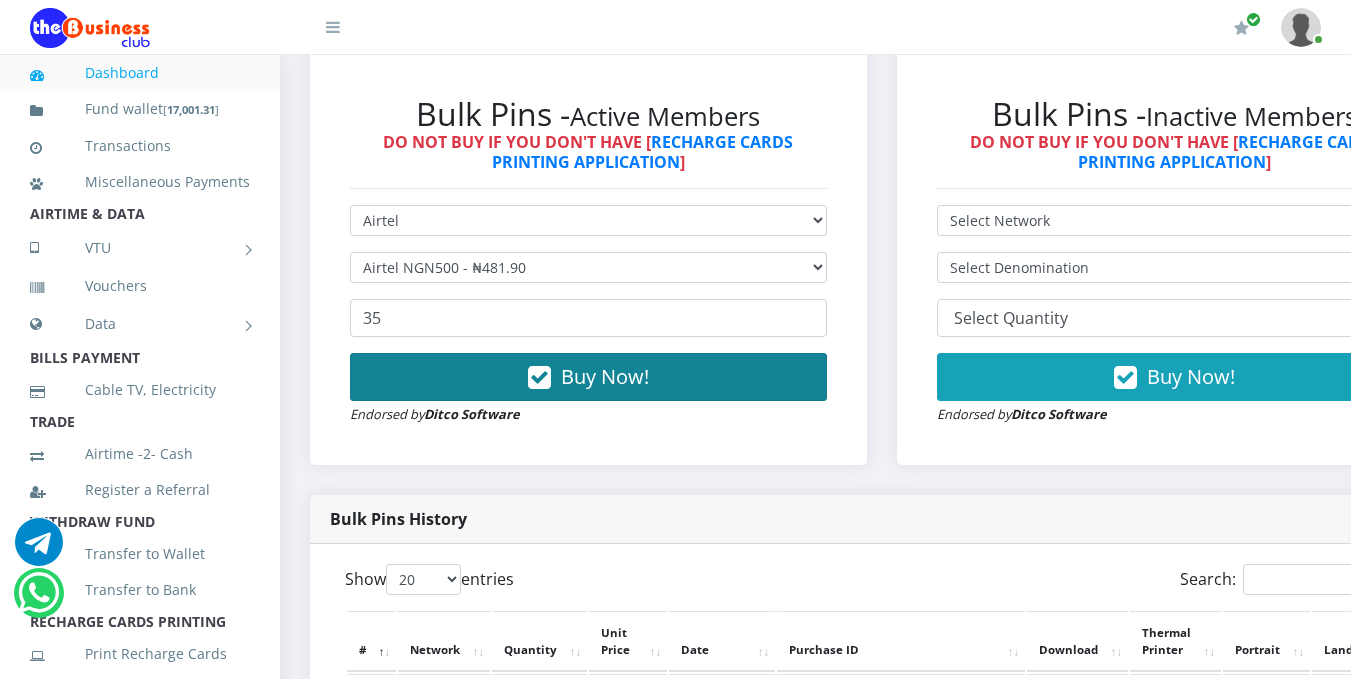 click on "Buy Now!" at bounding box center (588, 377) 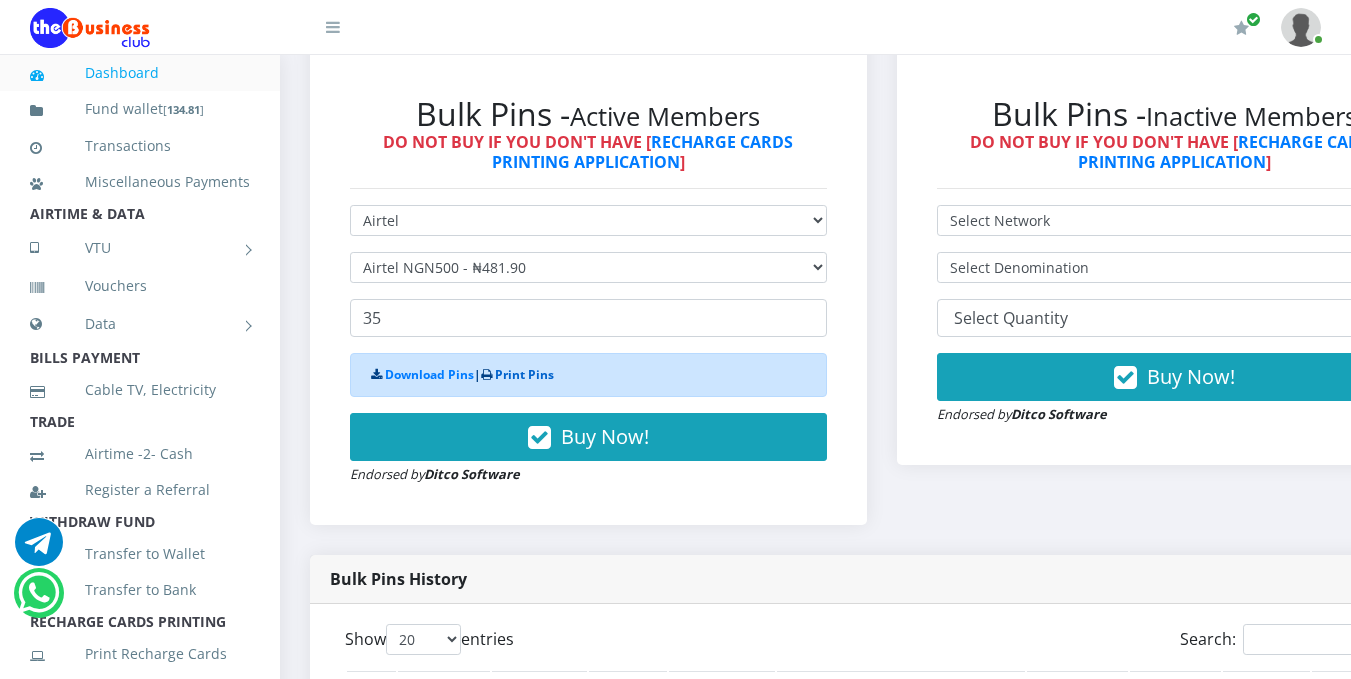 click on "Print Pins" at bounding box center (524, 374) 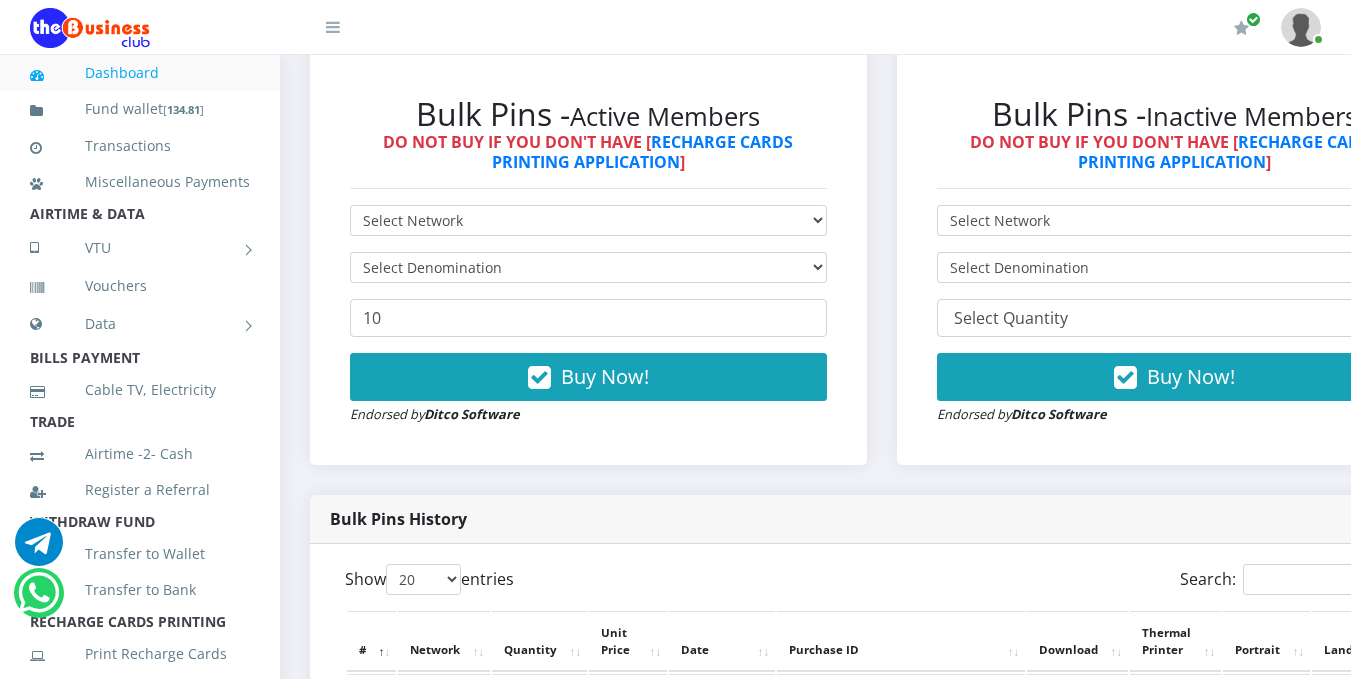scroll, scrollTop: 0, scrollLeft: 0, axis: both 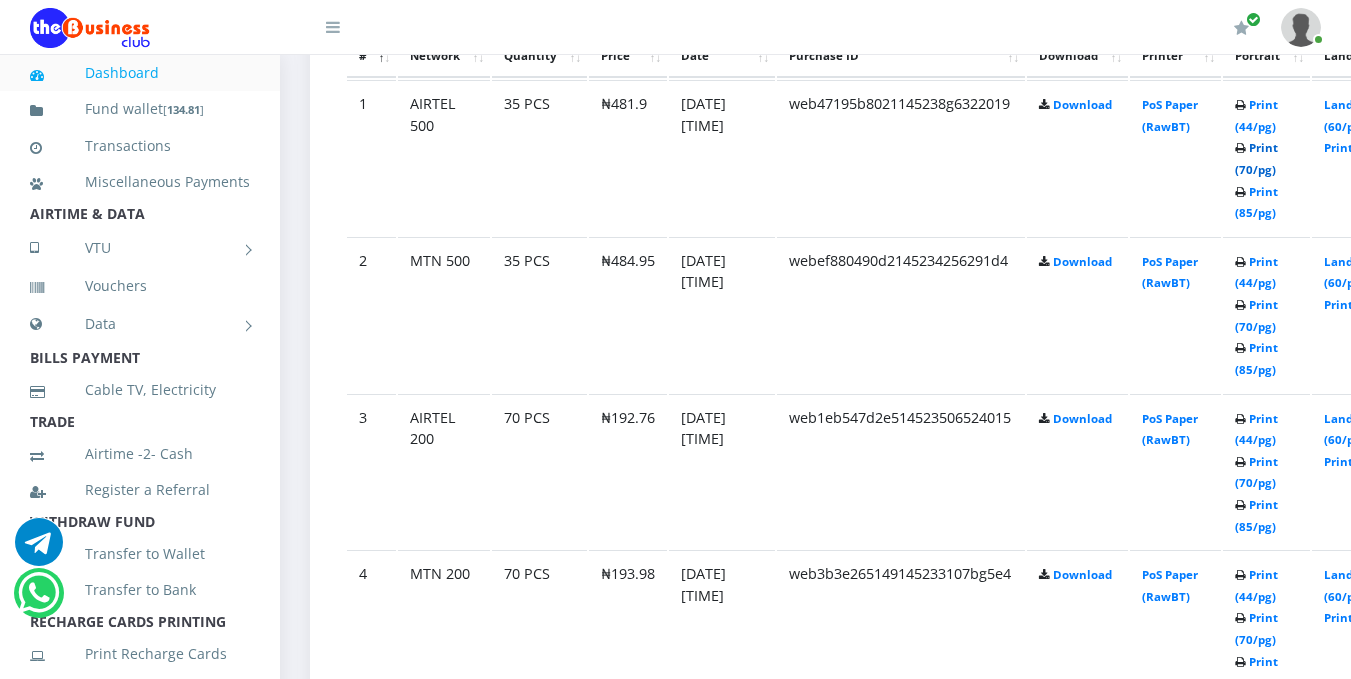 click on "Print (70/pg)" at bounding box center (1256, 158) 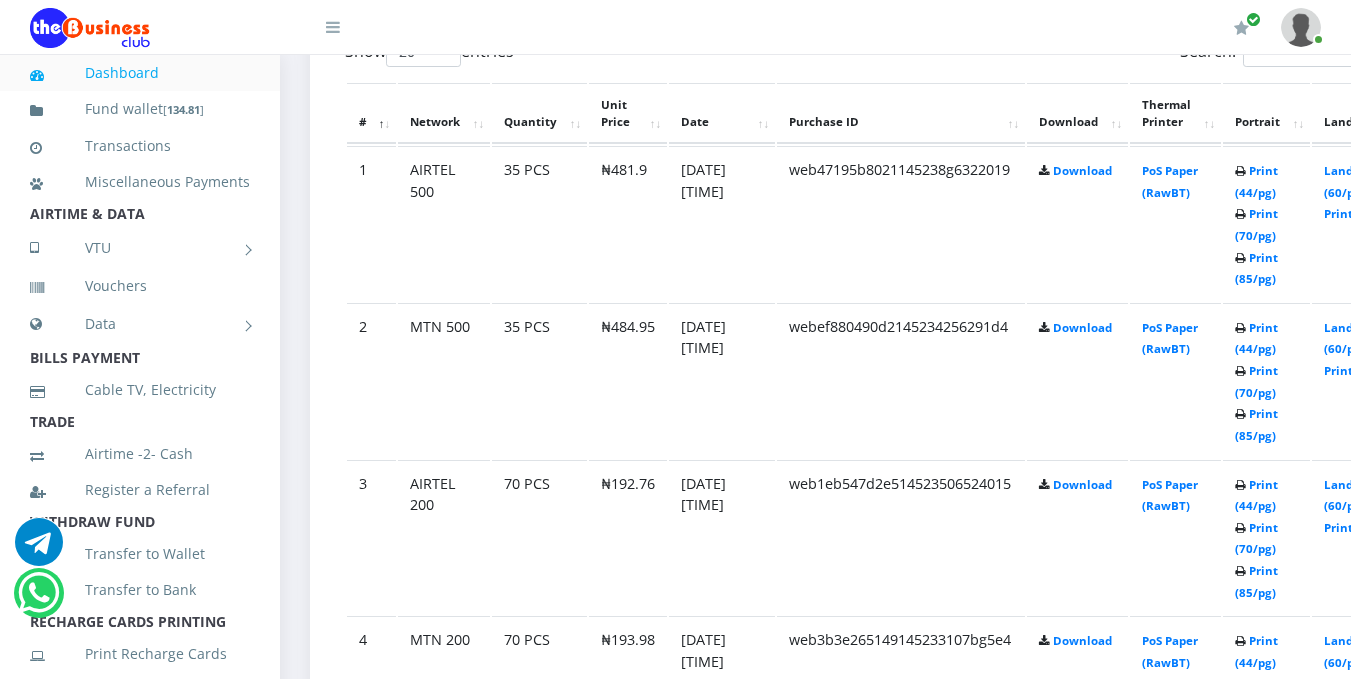 scroll, scrollTop: 1188, scrollLeft: 0, axis: vertical 